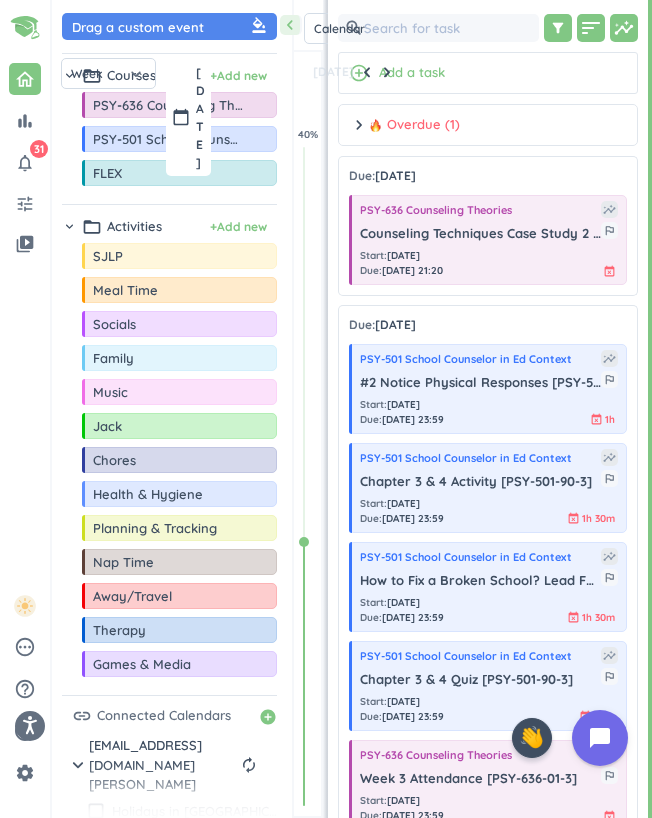 scroll, scrollTop: 0, scrollLeft: 0, axis: both 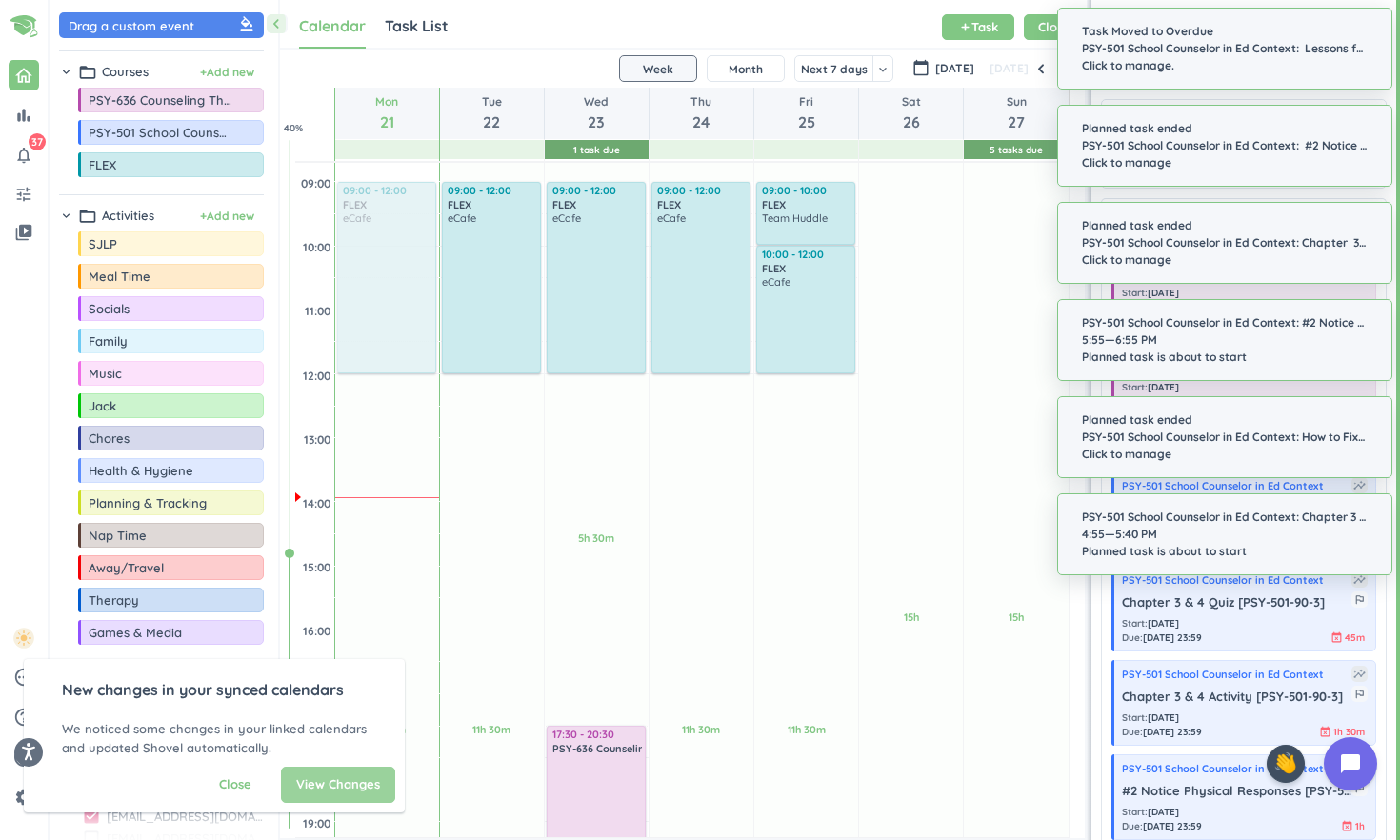 click on "View Changes" at bounding box center (338, 785) 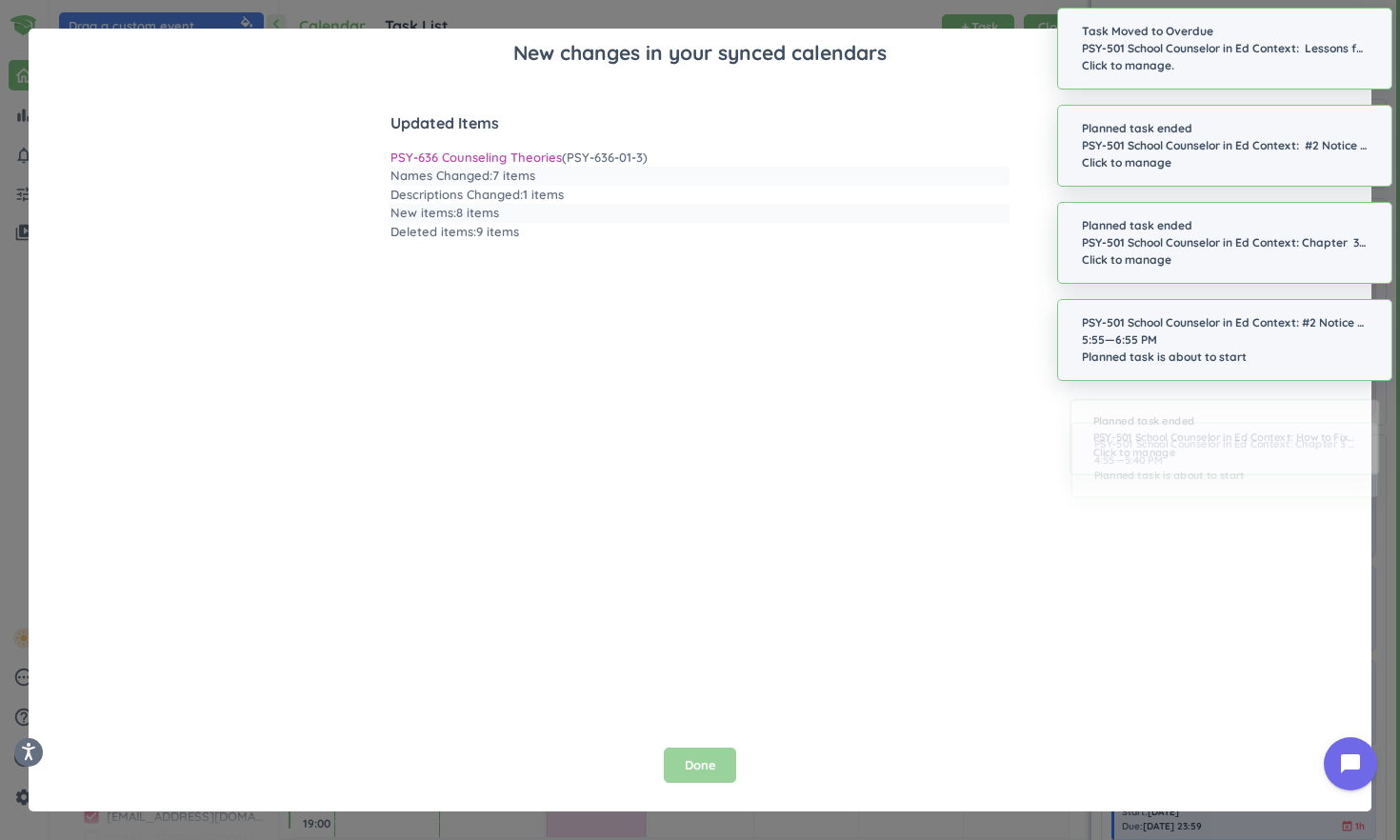 click on "Done" at bounding box center (700, 766) 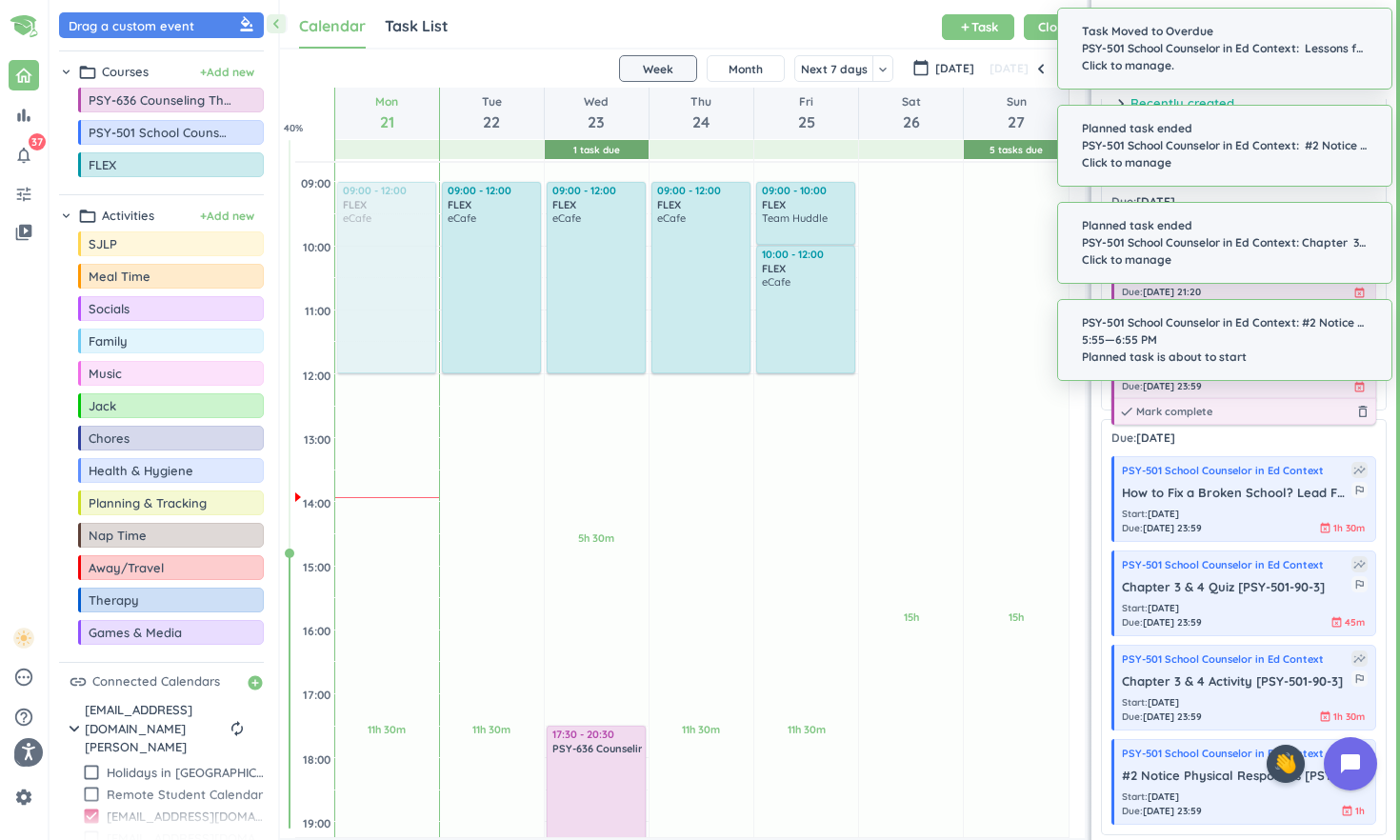 scroll, scrollTop: 0, scrollLeft: 0, axis: both 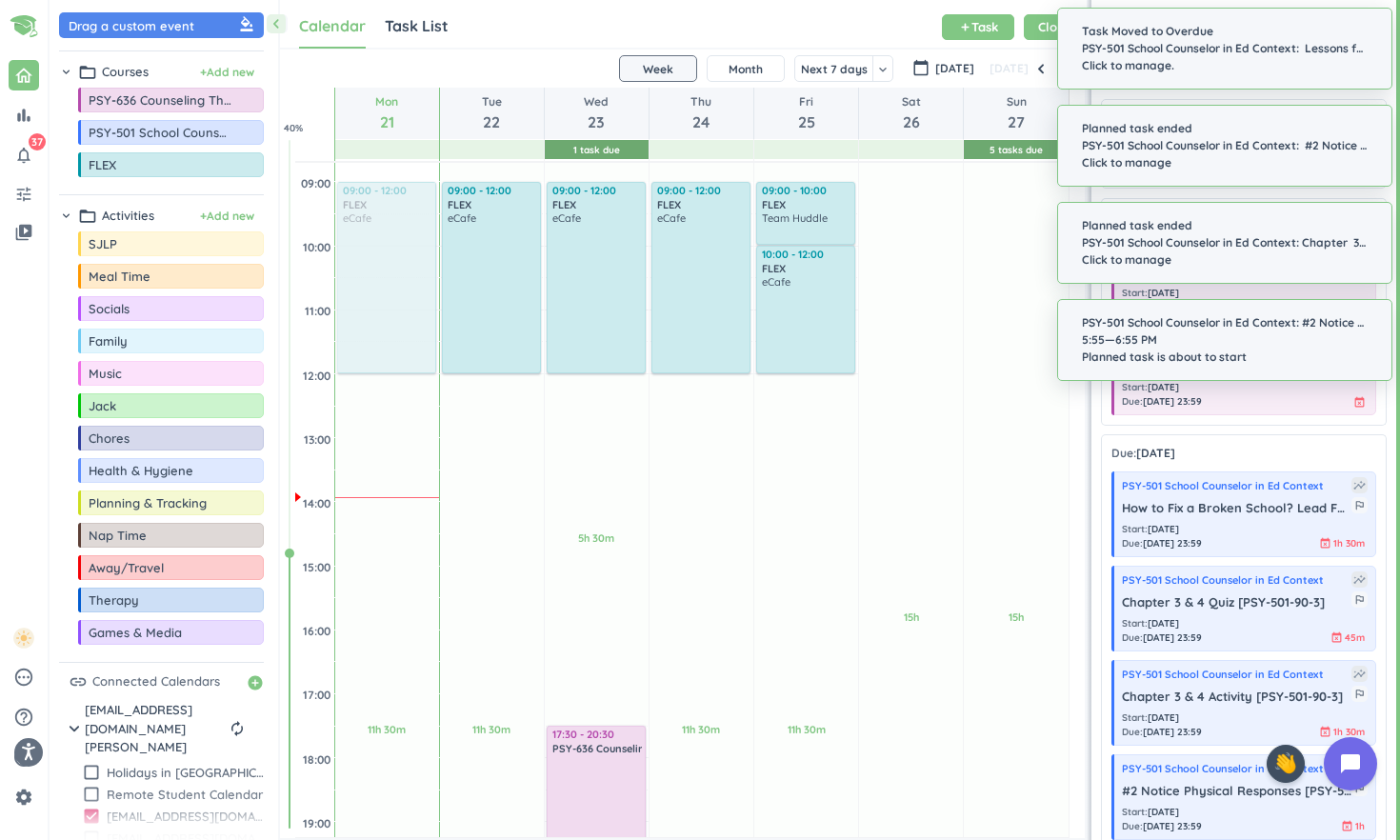click on "PSY-501 School Counselor in Ed Context:  Lessons for Social and Emotional Learning for Adults #1 [PSY-501-90-3]
Click to manage." at bounding box center (1225, 57) 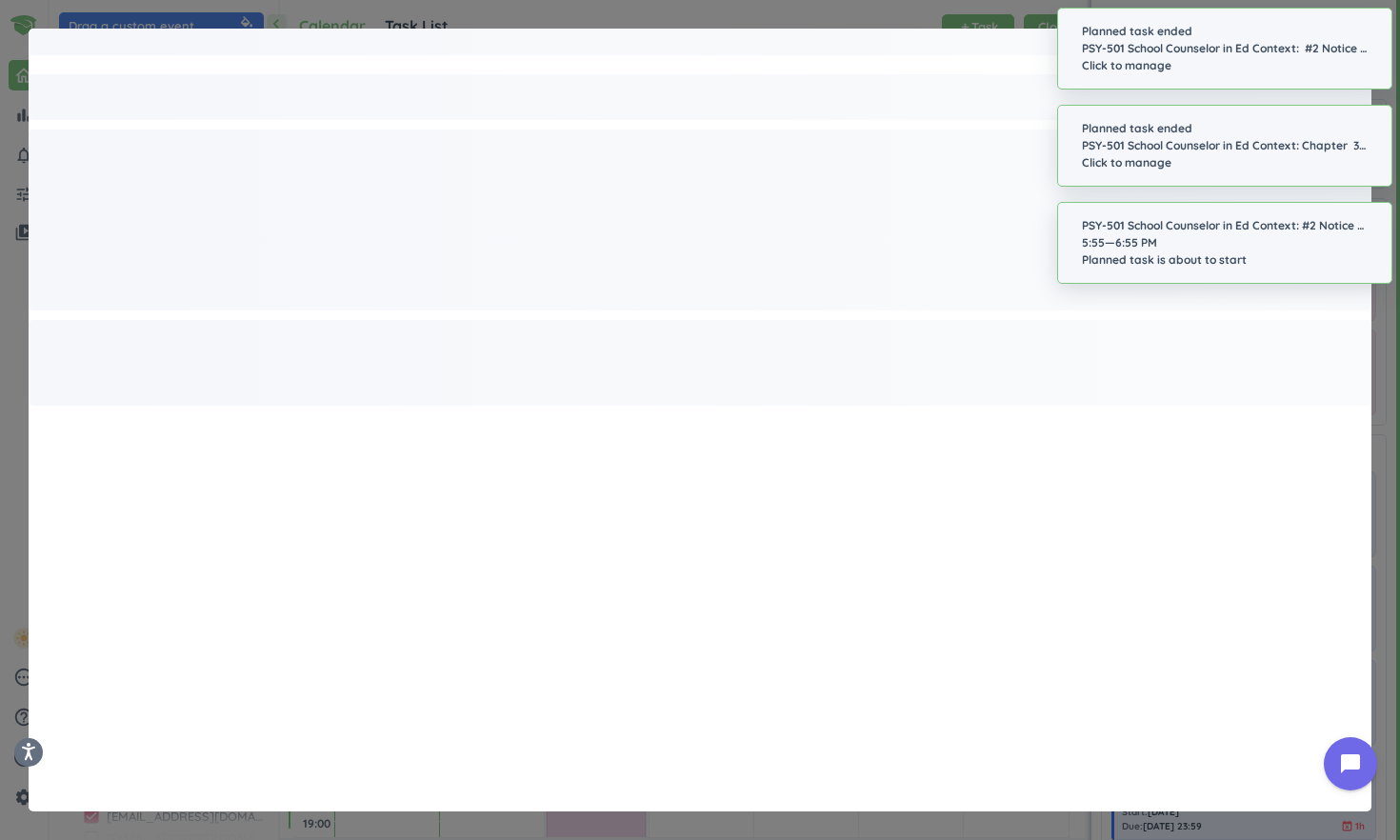 click on "Planned task ended" at bounding box center [1225, 31] 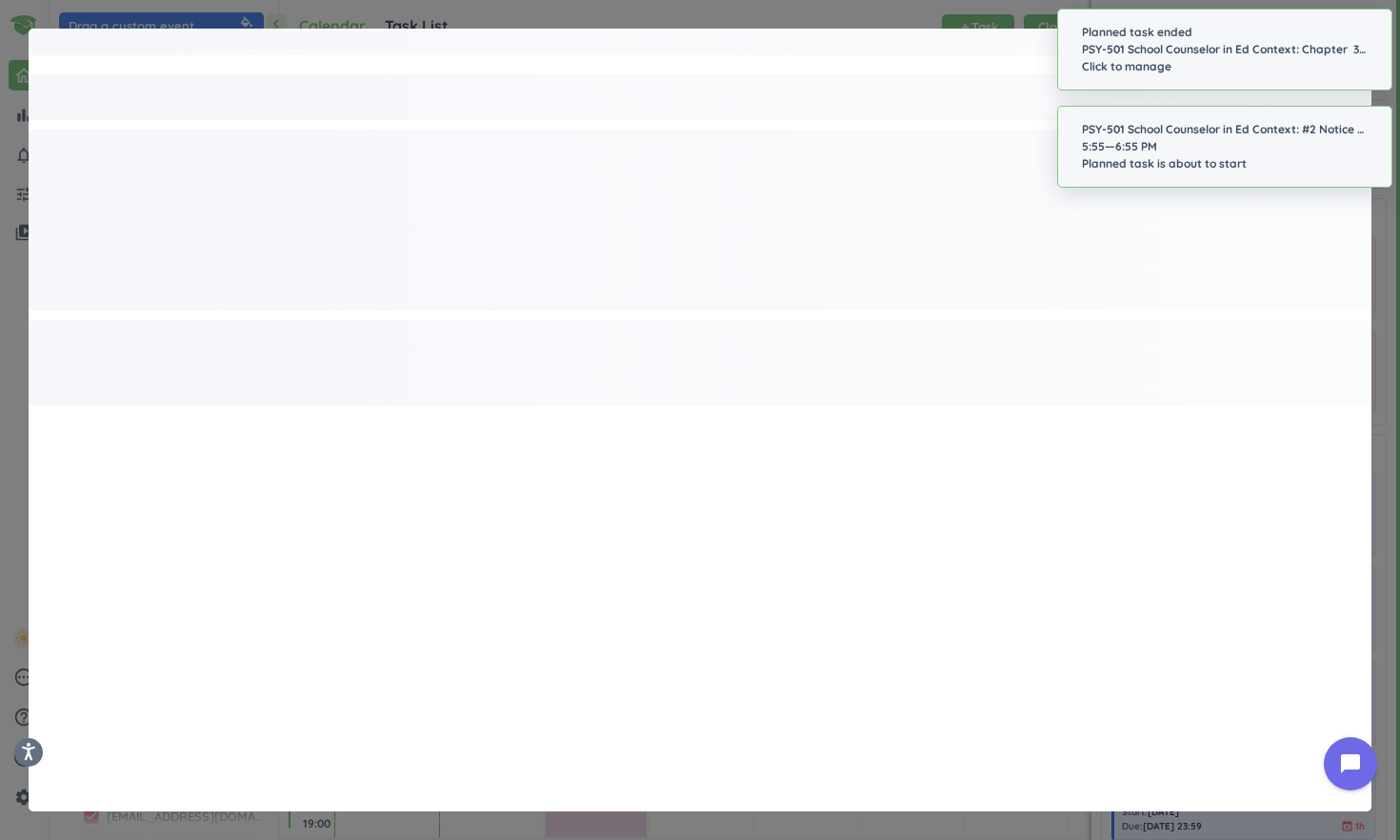 click on "Planned task ended PSY-501 School Counselor in Ed Context: Chapter  3 & 4 Quiz [PSY-501-90-3]
Click to manage" at bounding box center [1225, 50] 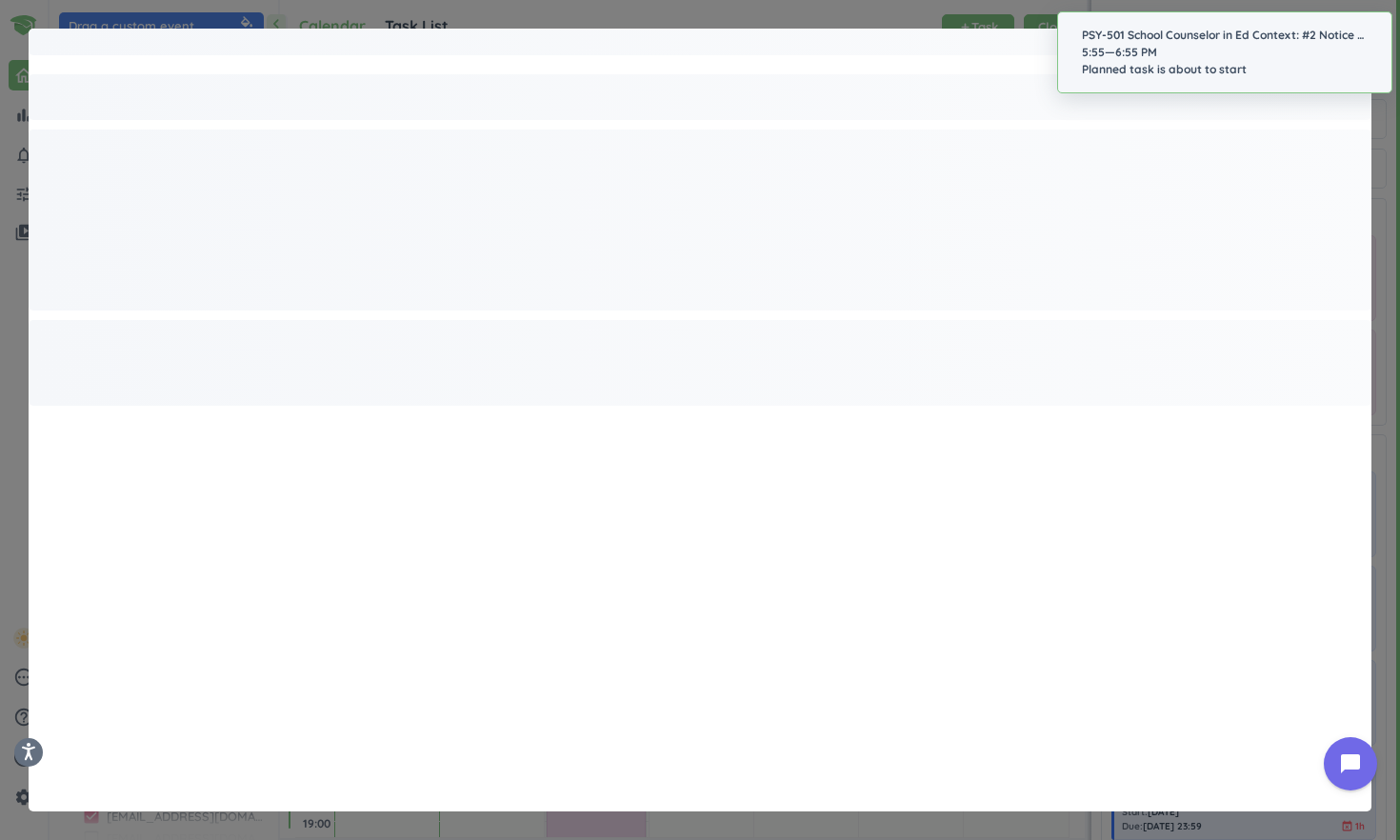 click on "PSY-501 School Counselor in Ed Context:  #2 Notice Physical R... 5:55—6:55 PM
Planned task is about to start" at bounding box center (1225, 52) 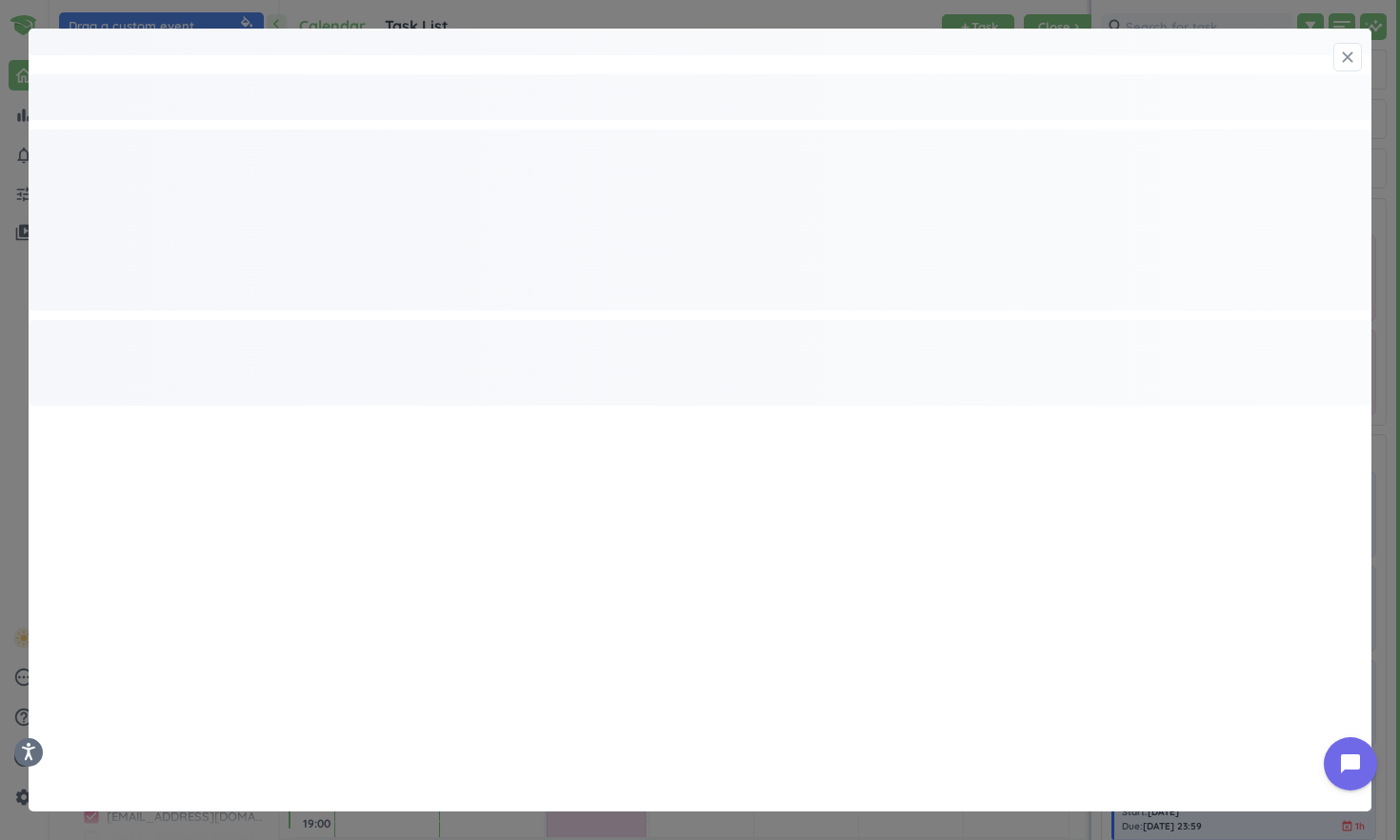 click on "close" at bounding box center (1348, 57) 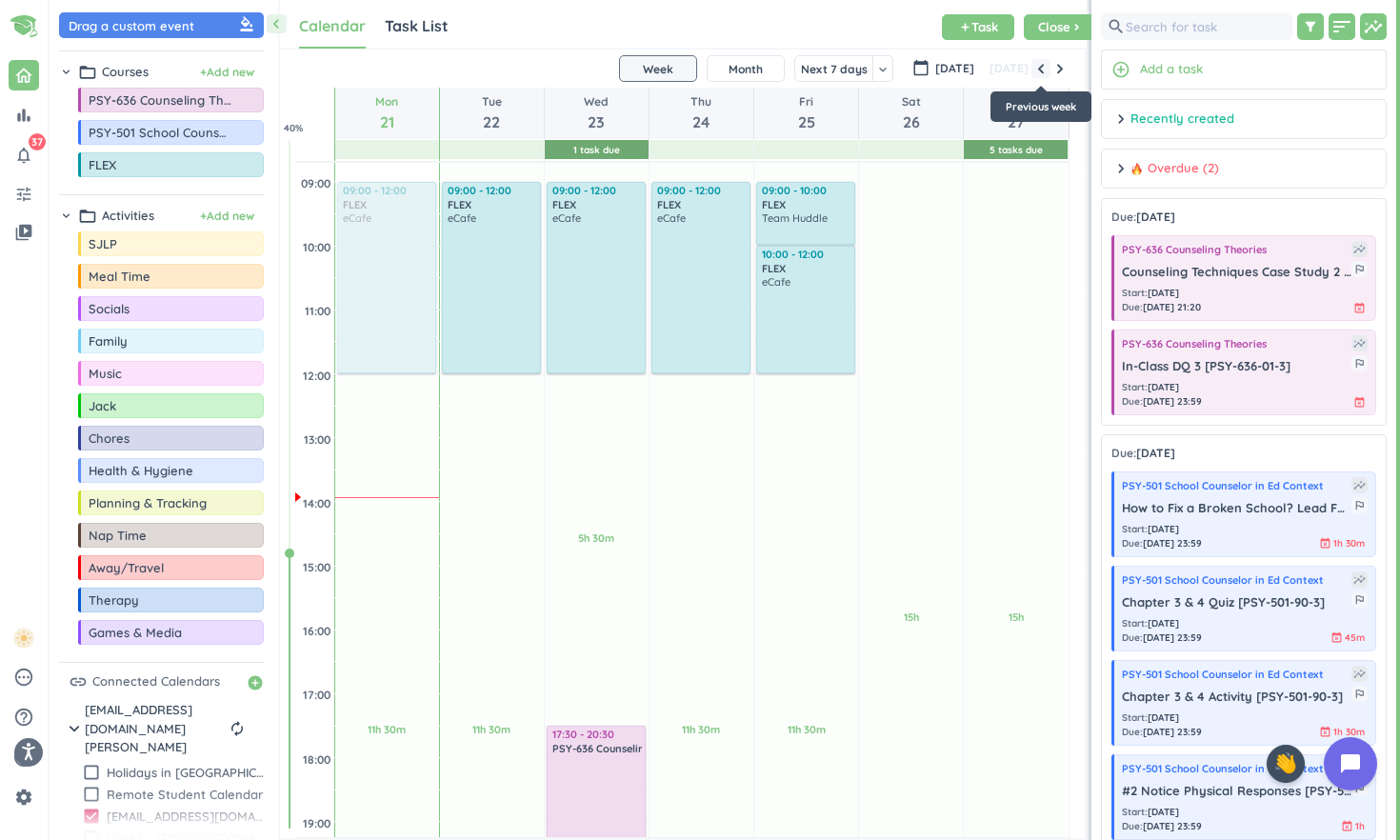 click at bounding box center [1041, 69] 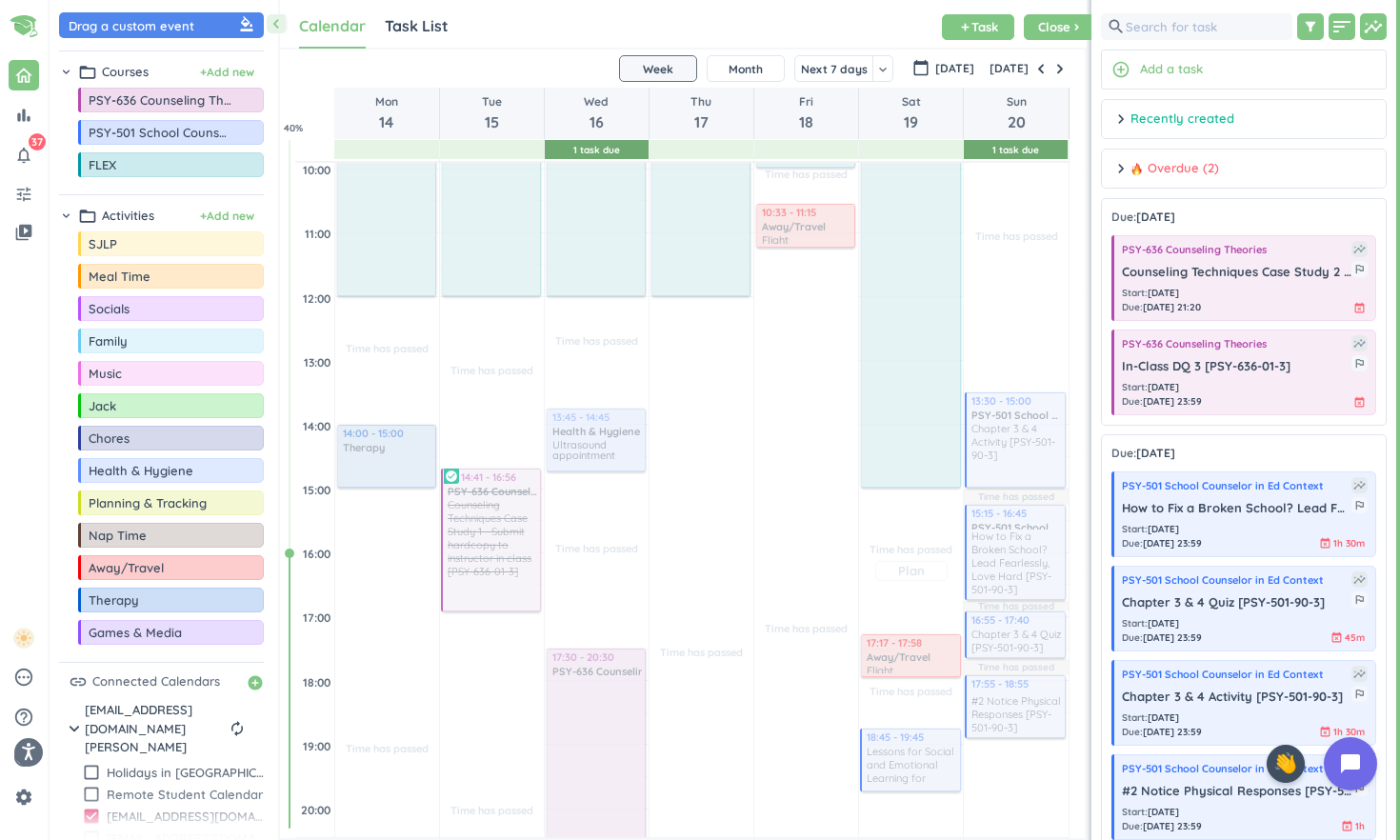 scroll, scrollTop: 411, scrollLeft: 0, axis: vertical 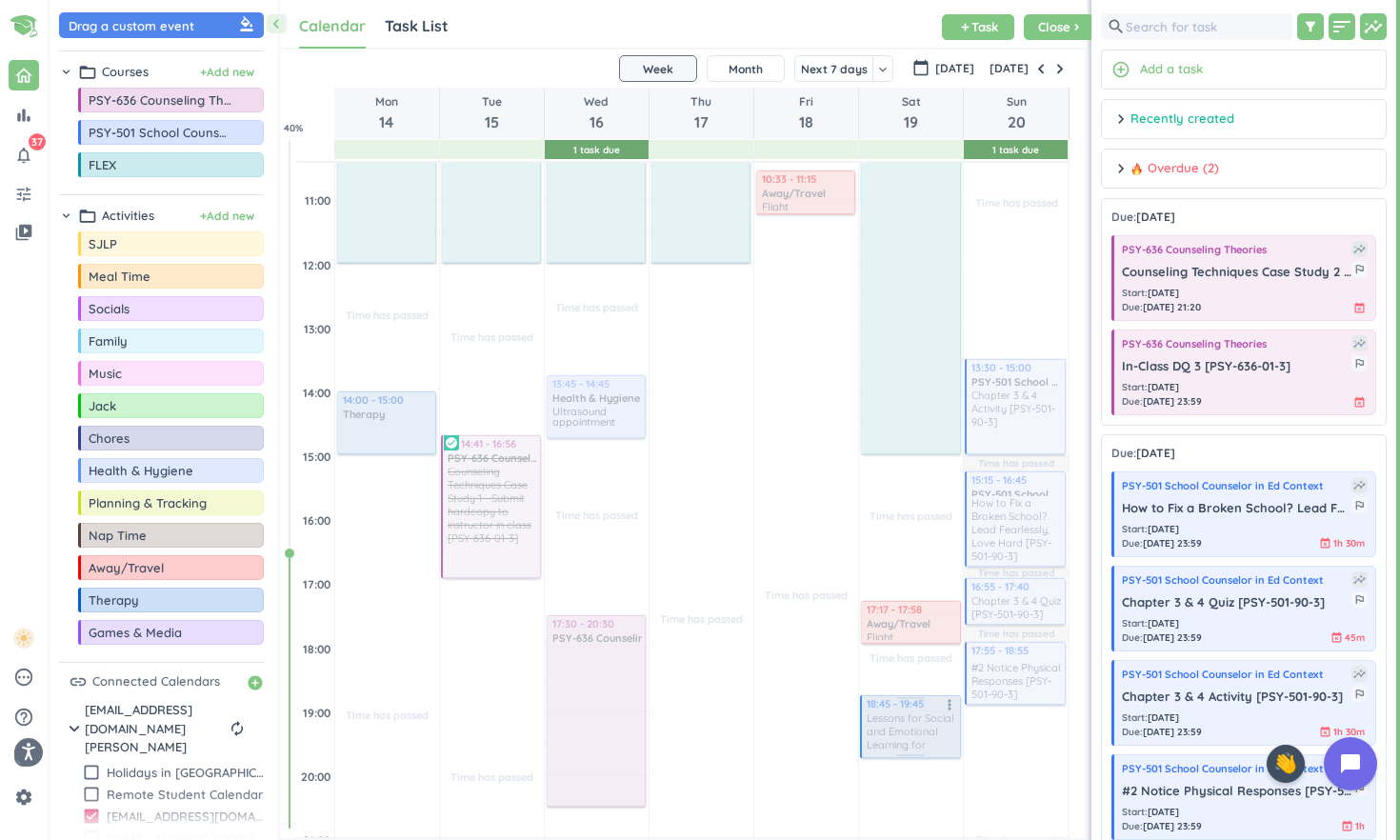 click at bounding box center (909, 727) 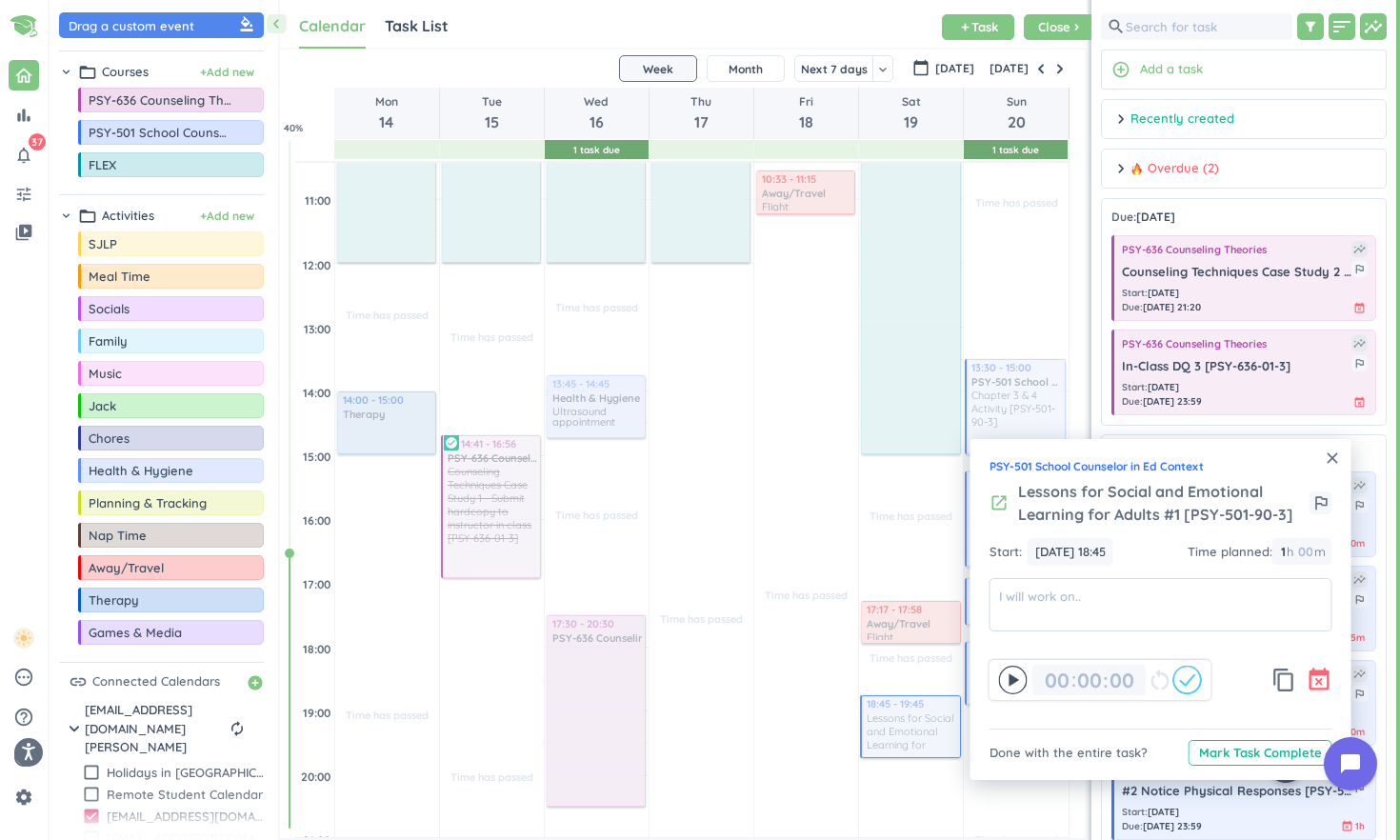 click on "event_busy" at bounding box center (1319, 680) 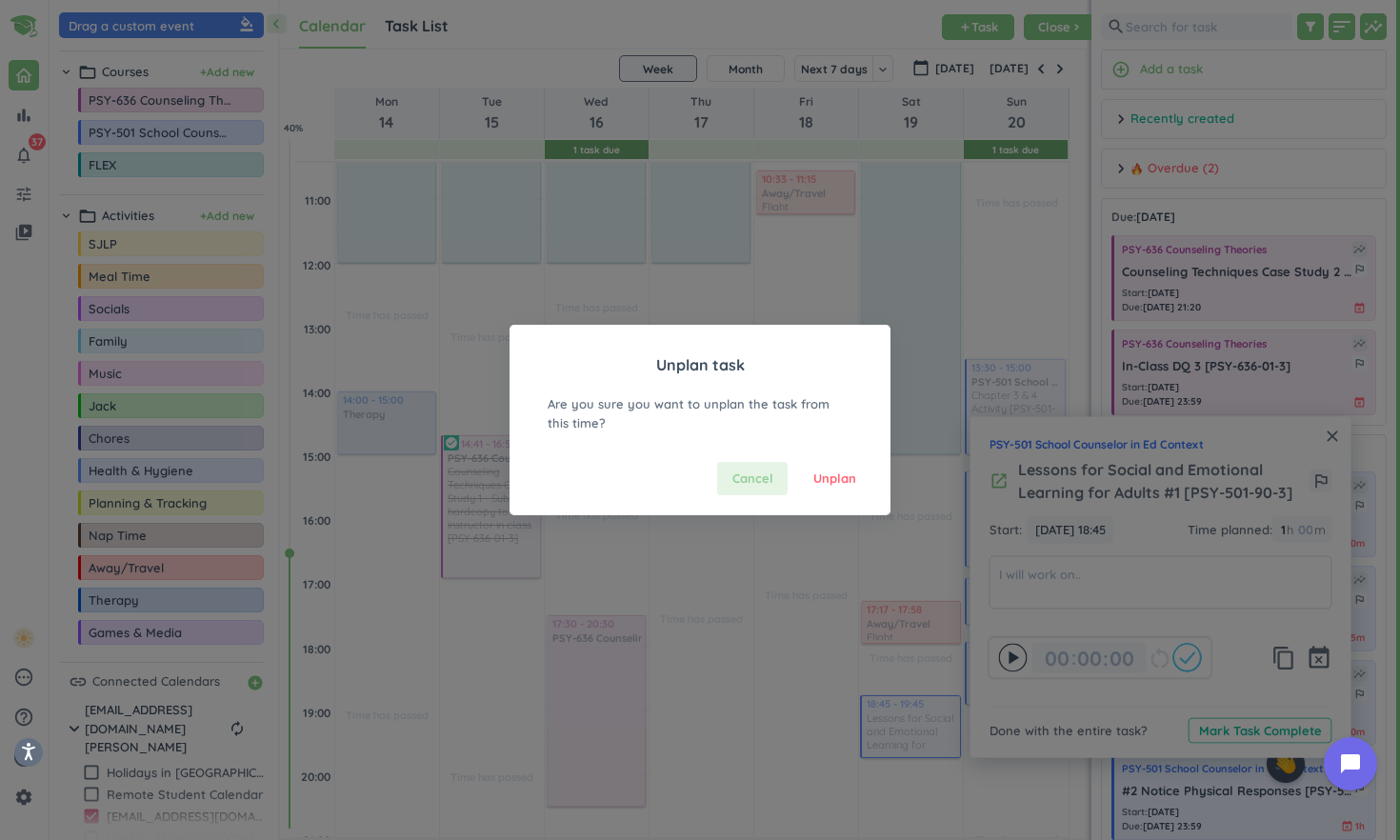 click on "Cancel" at bounding box center [752, 479] 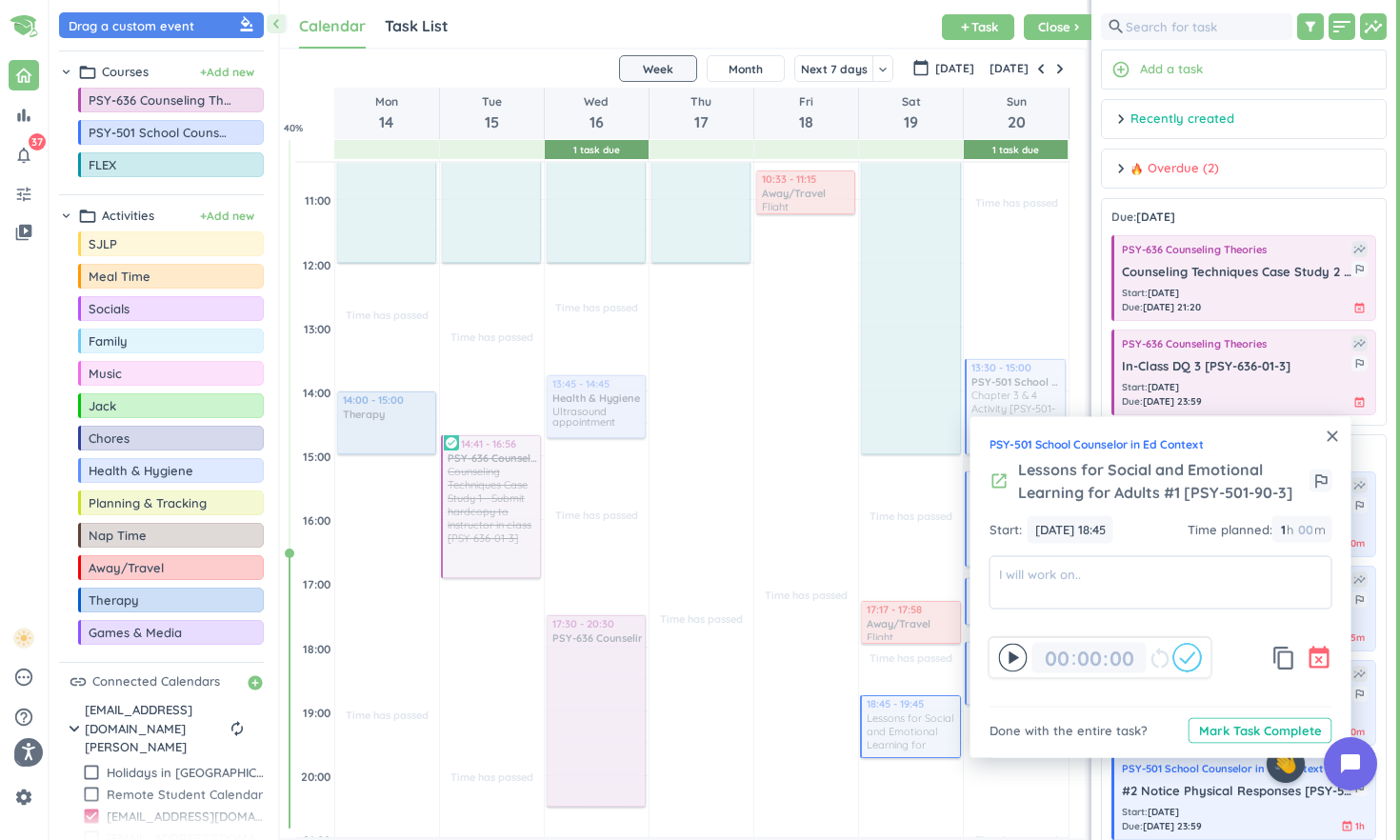 click on "event_busy" at bounding box center [1319, 658] 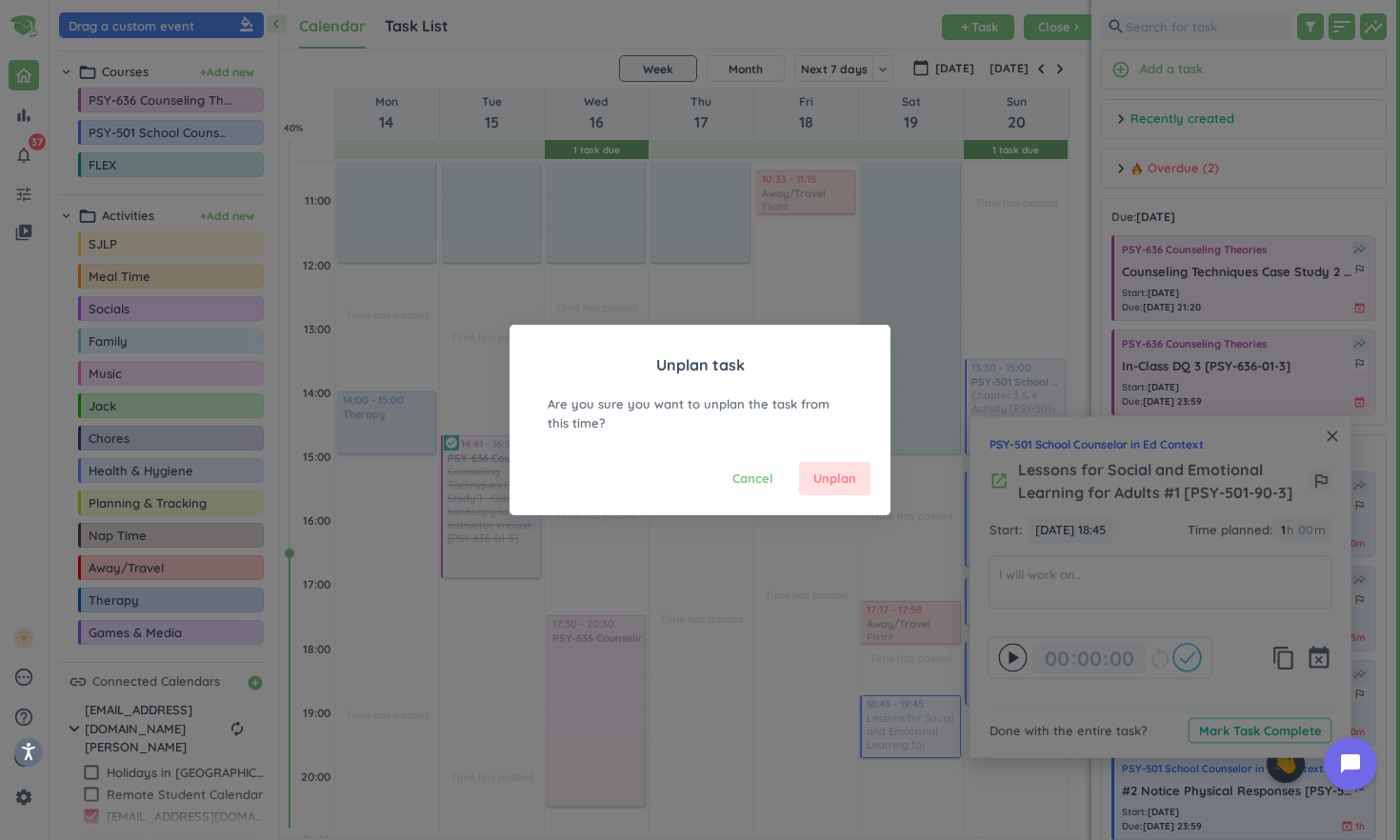 click on "Unplan" at bounding box center (834, 479) 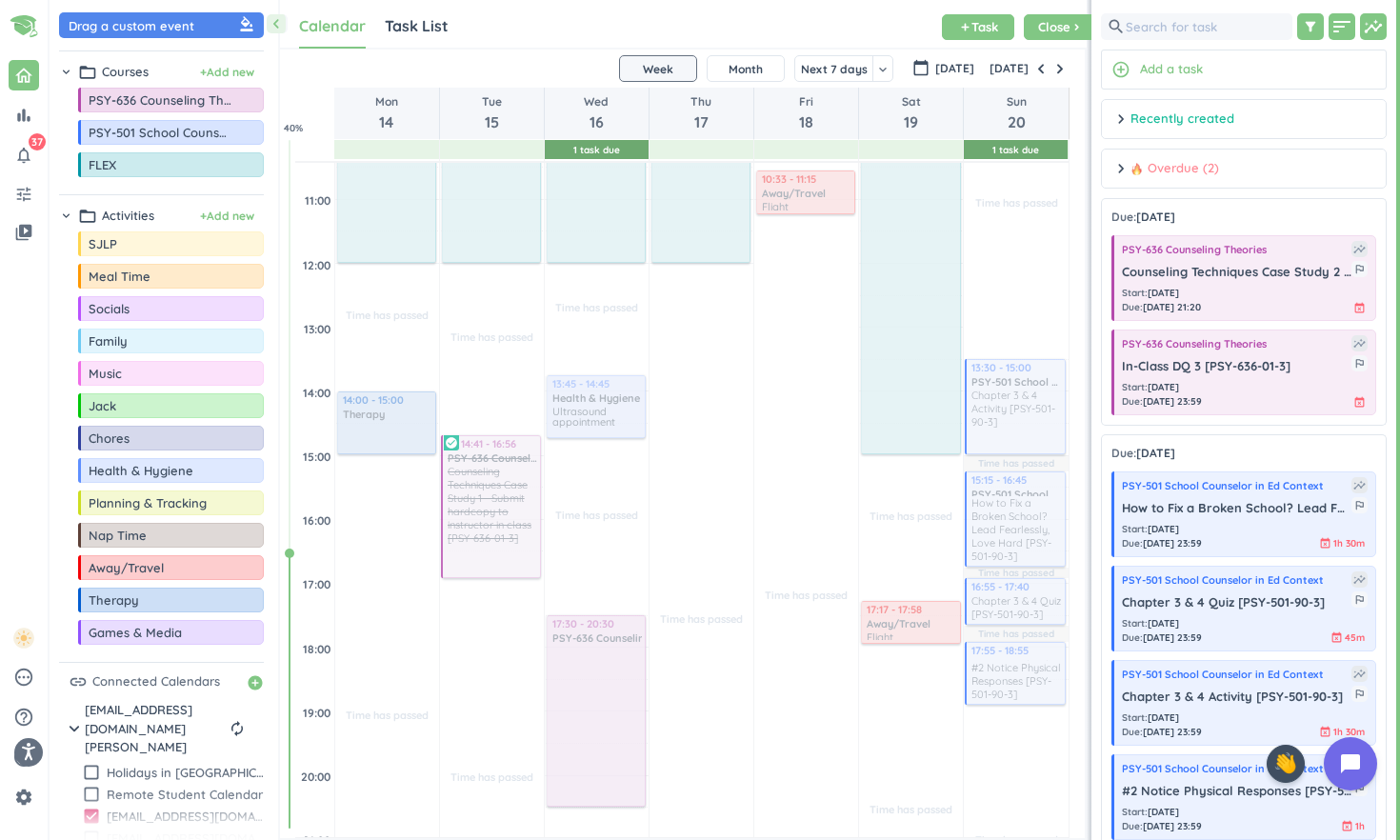 click on "chevron_right Overdue (2) done Mark all complete" at bounding box center (1244, 173) 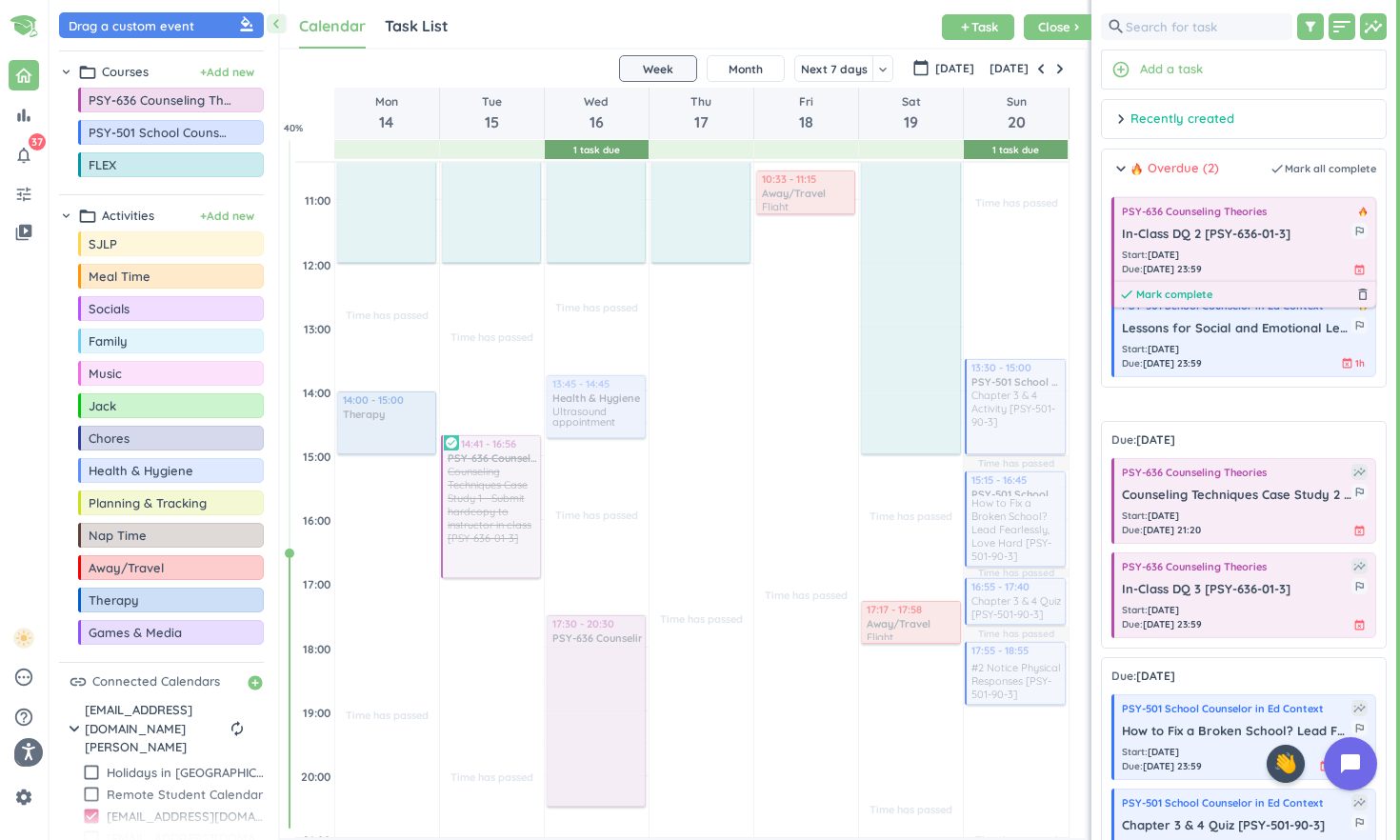 click on "Mark complete" at bounding box center (1174, 294) 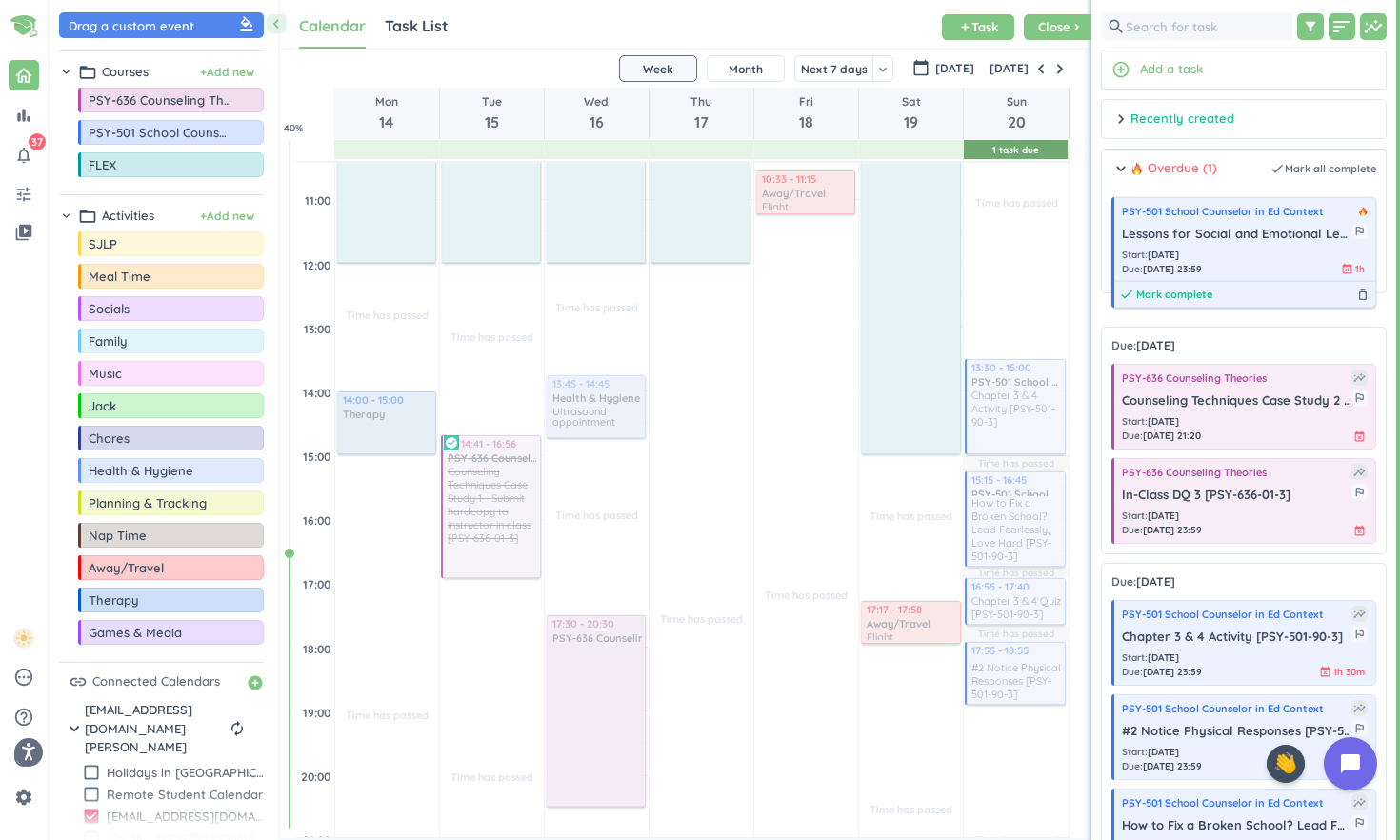 click on "Mark complete" at bounding box center (1174, 294) 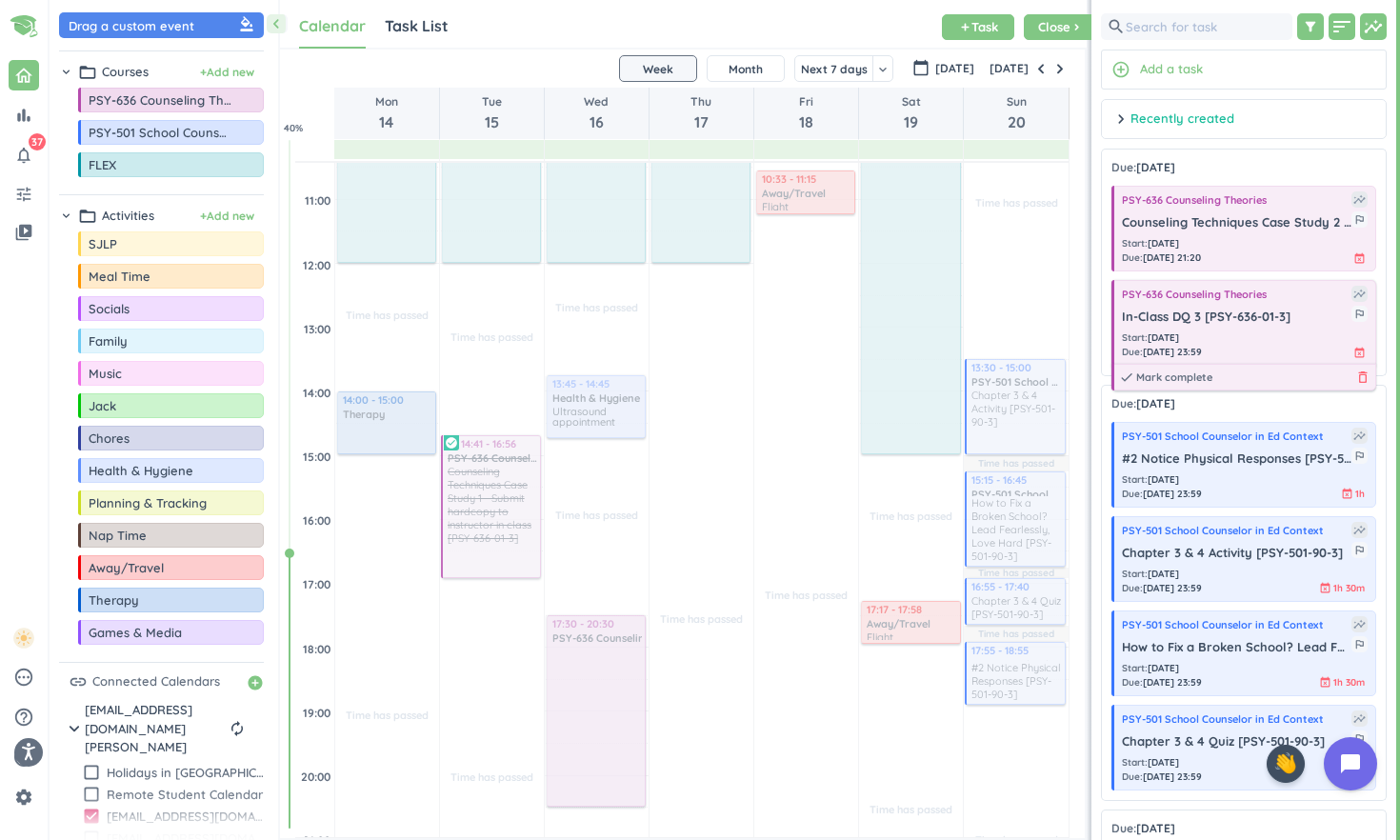 click on "delete_outline" at bounding box center (1363, 377) 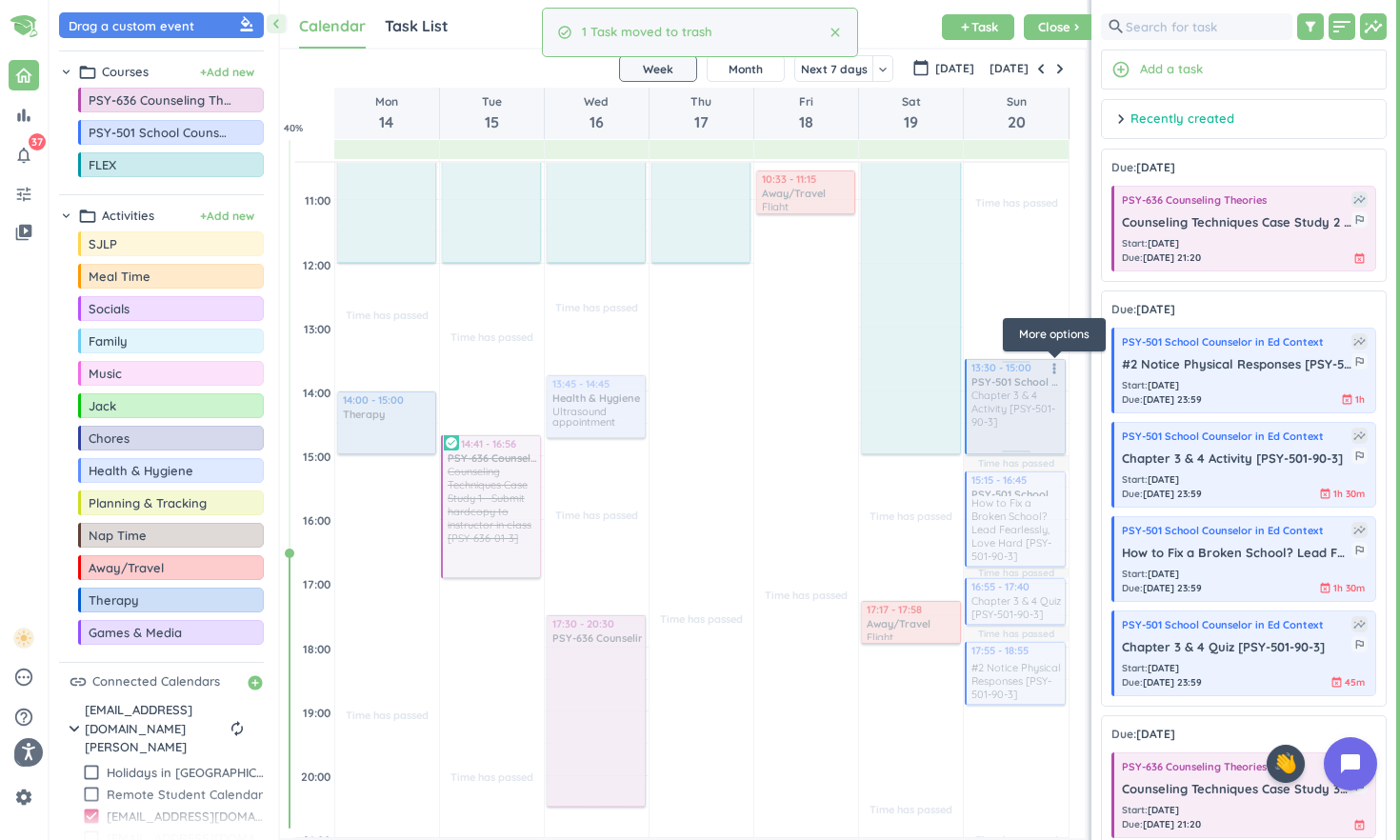 click on "more_vert" at bounding box center [1054, 369] 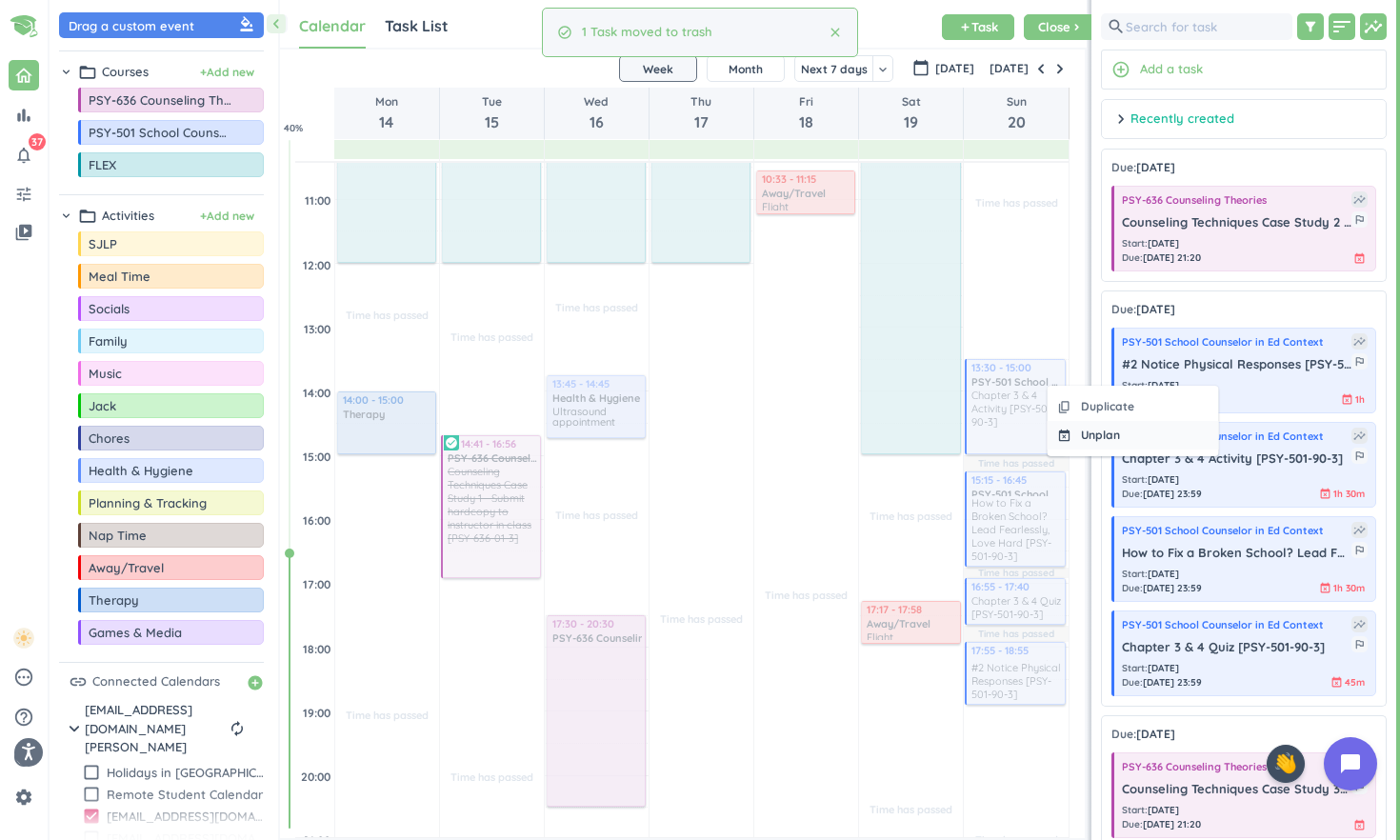 click on "event_busy Unplan" at bounding box center [1133, 435] 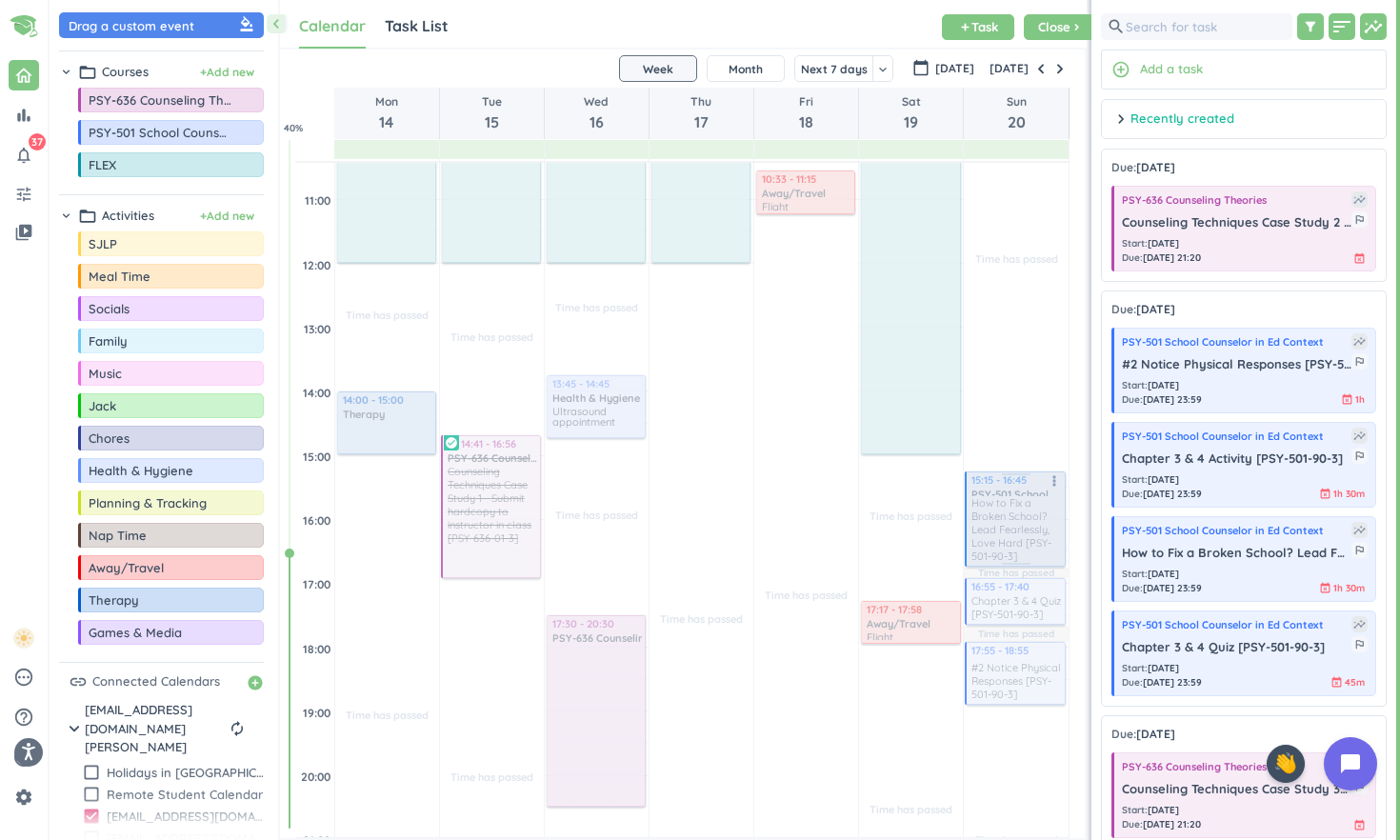 click on "more_vert" at bounding box center (1054, 481) 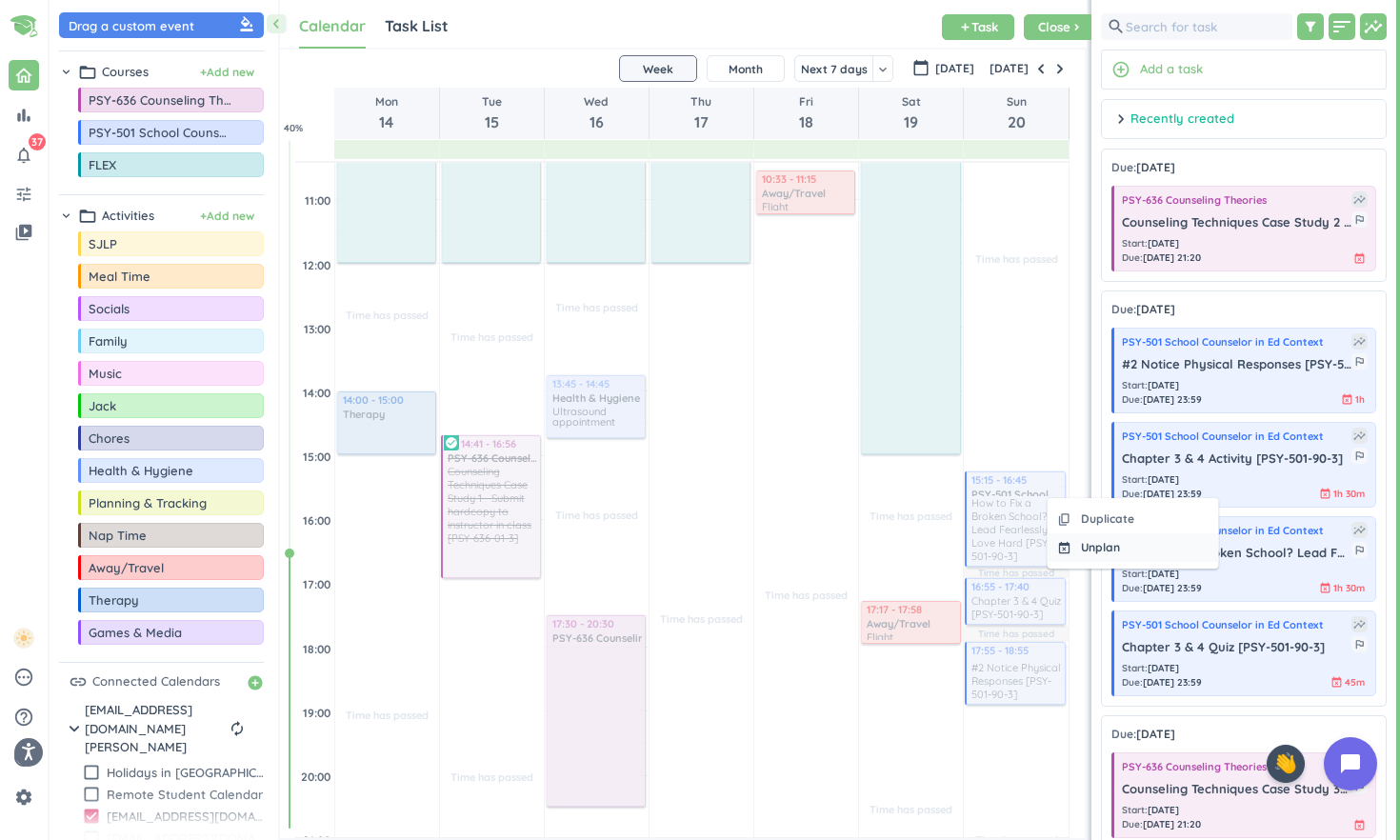 click on "Unplan" at bounding box center (1100, 548) 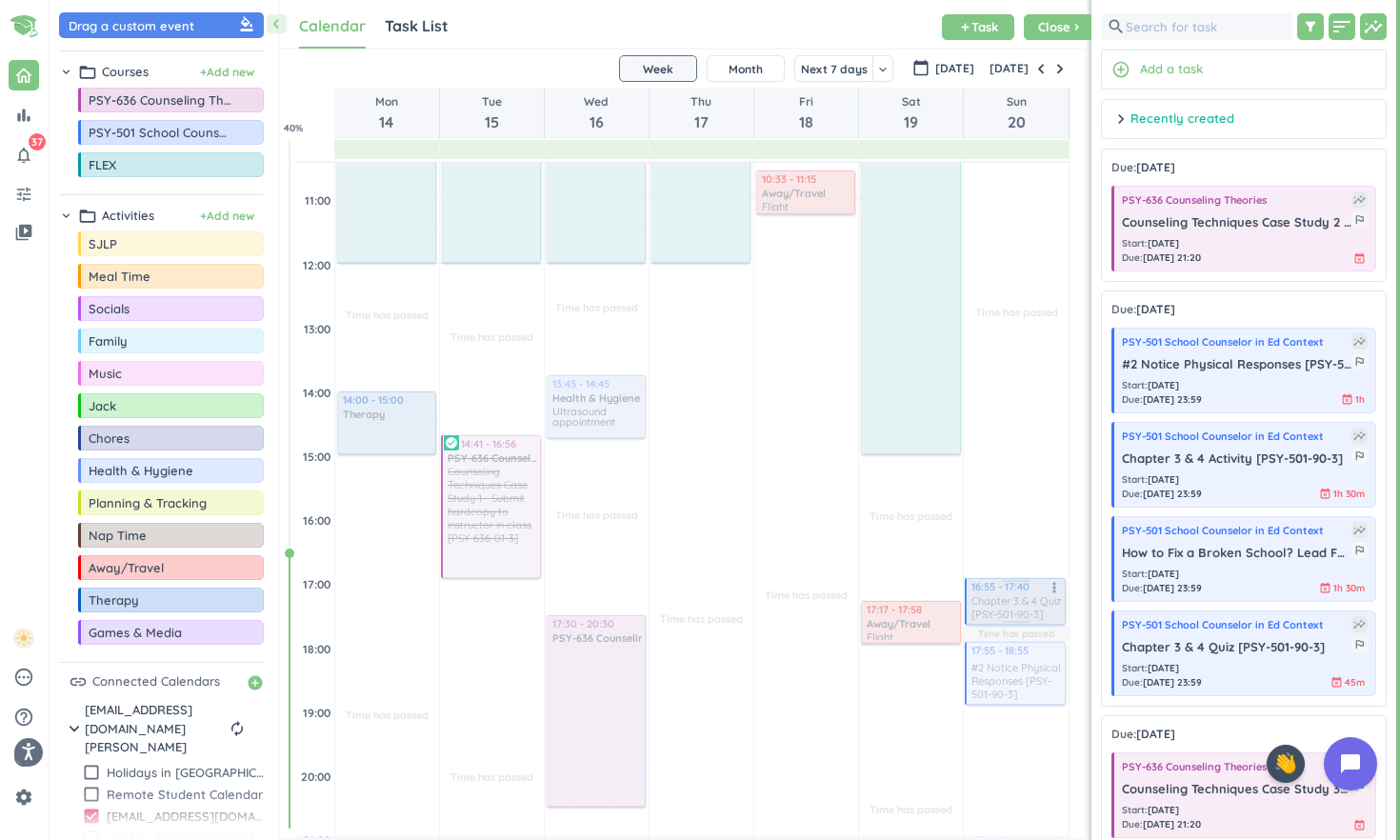 click on "more_vert" at bounding box center (1054, 588) 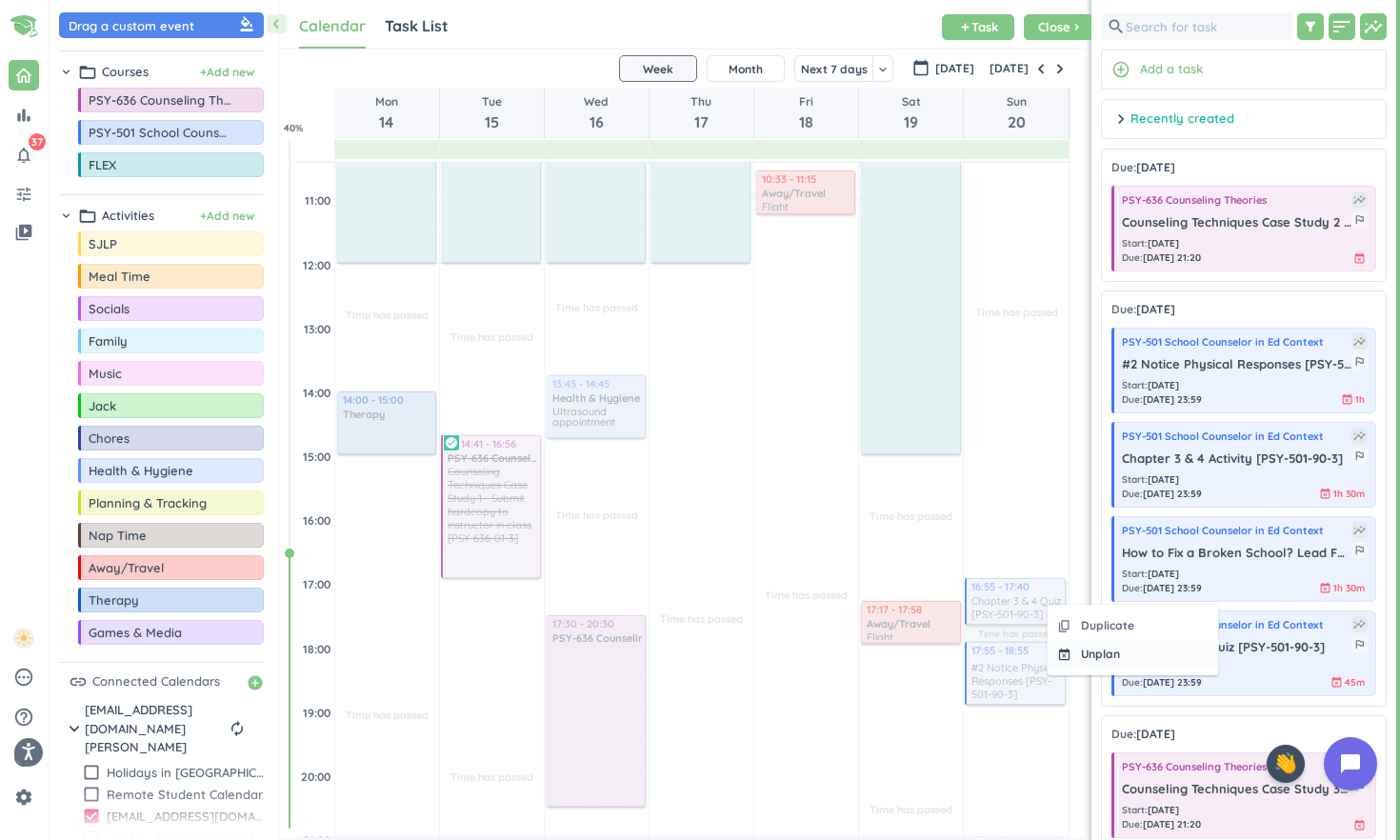 click on "Unplan" at bounding box center (1100, 654) 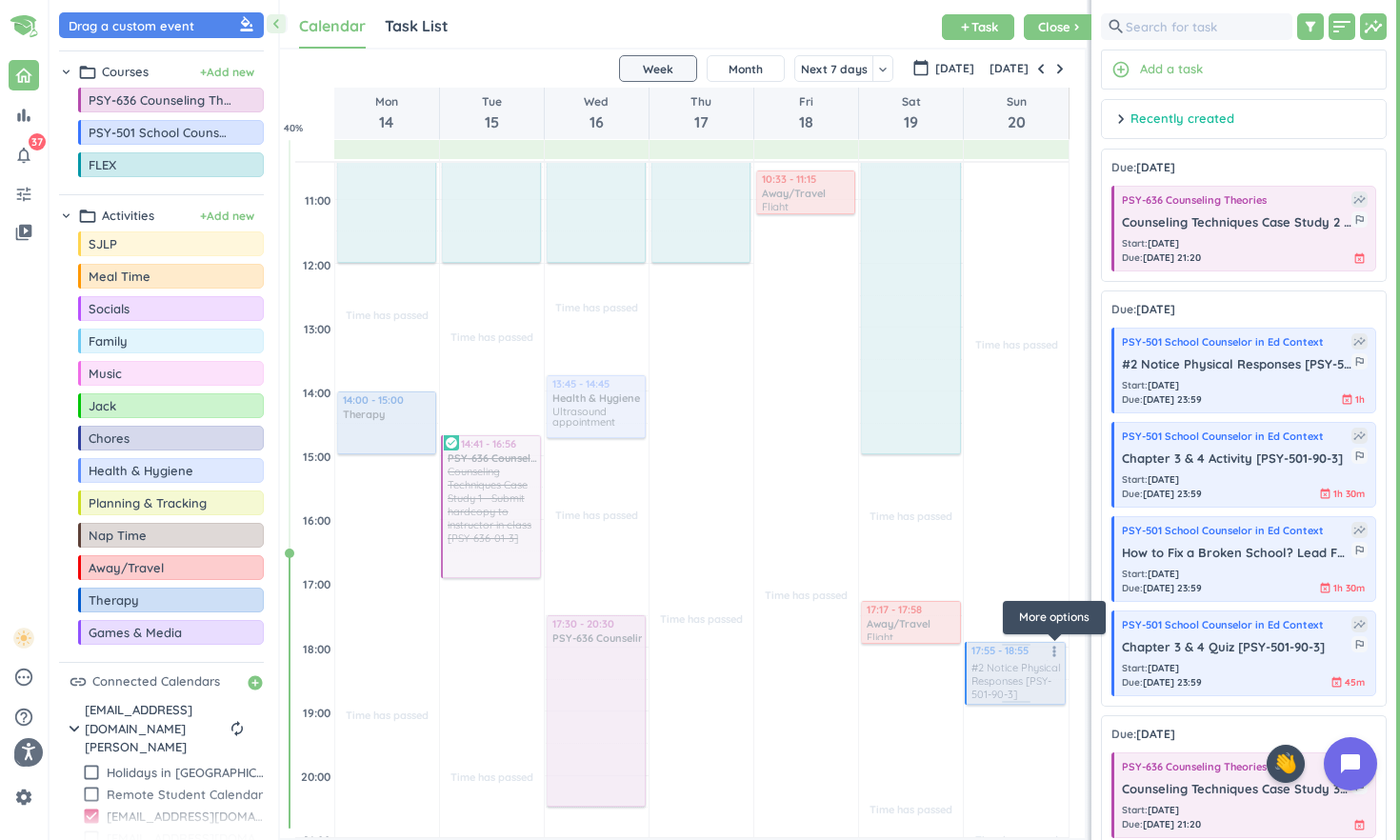 click on "more_vert" at bounding box center (1054, 651) 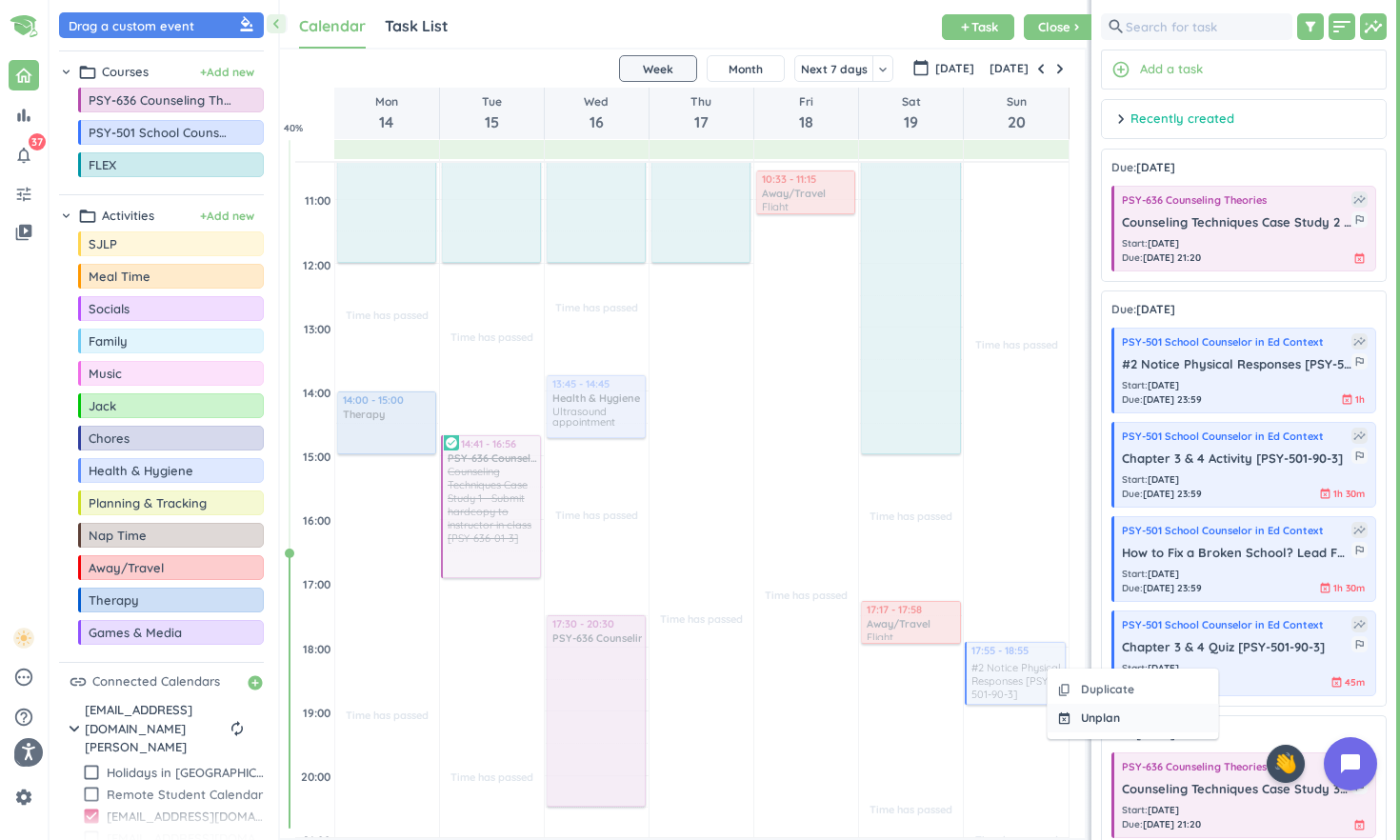 click on "Unplan" at bounding box center [1100, 718] 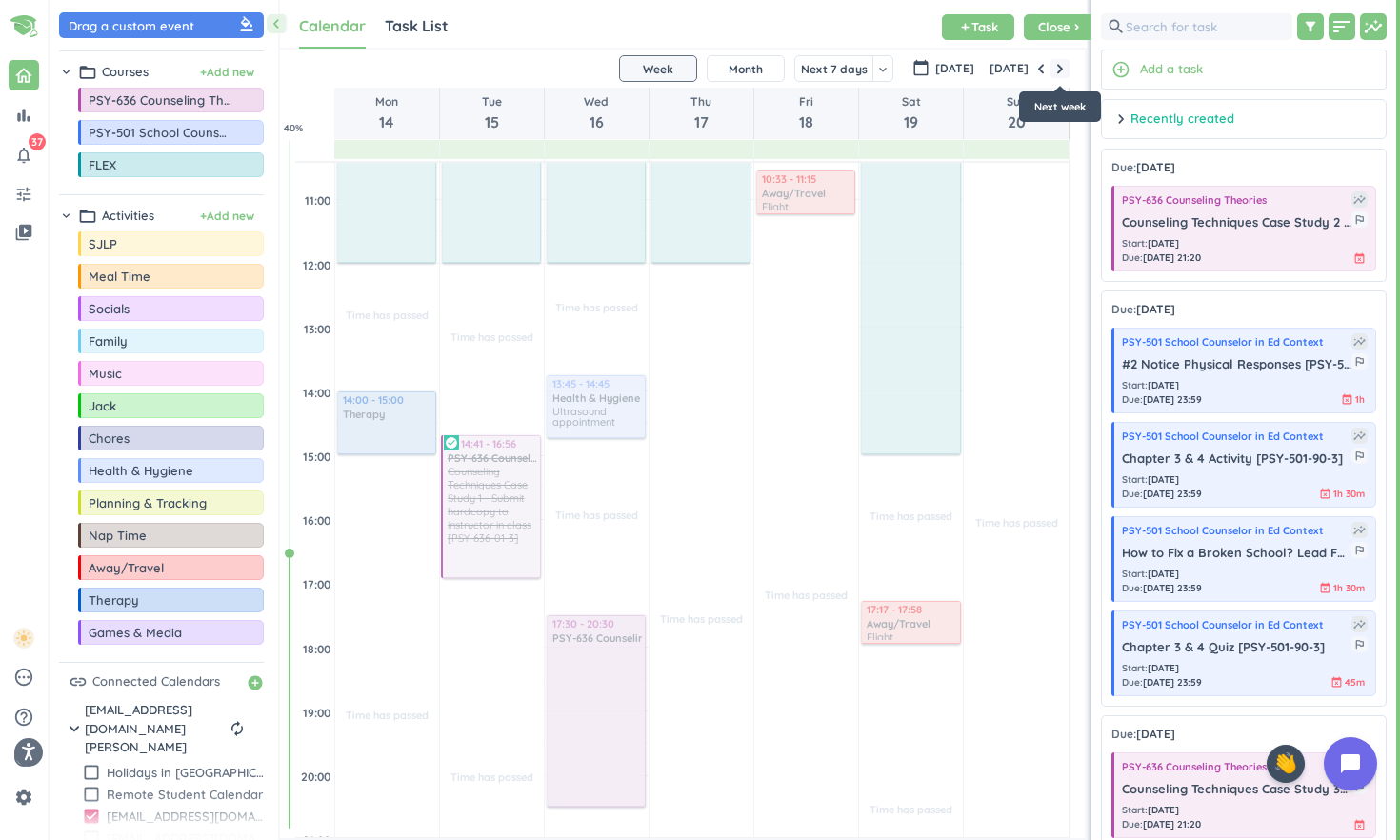 click at bounding box center (1060, 69) 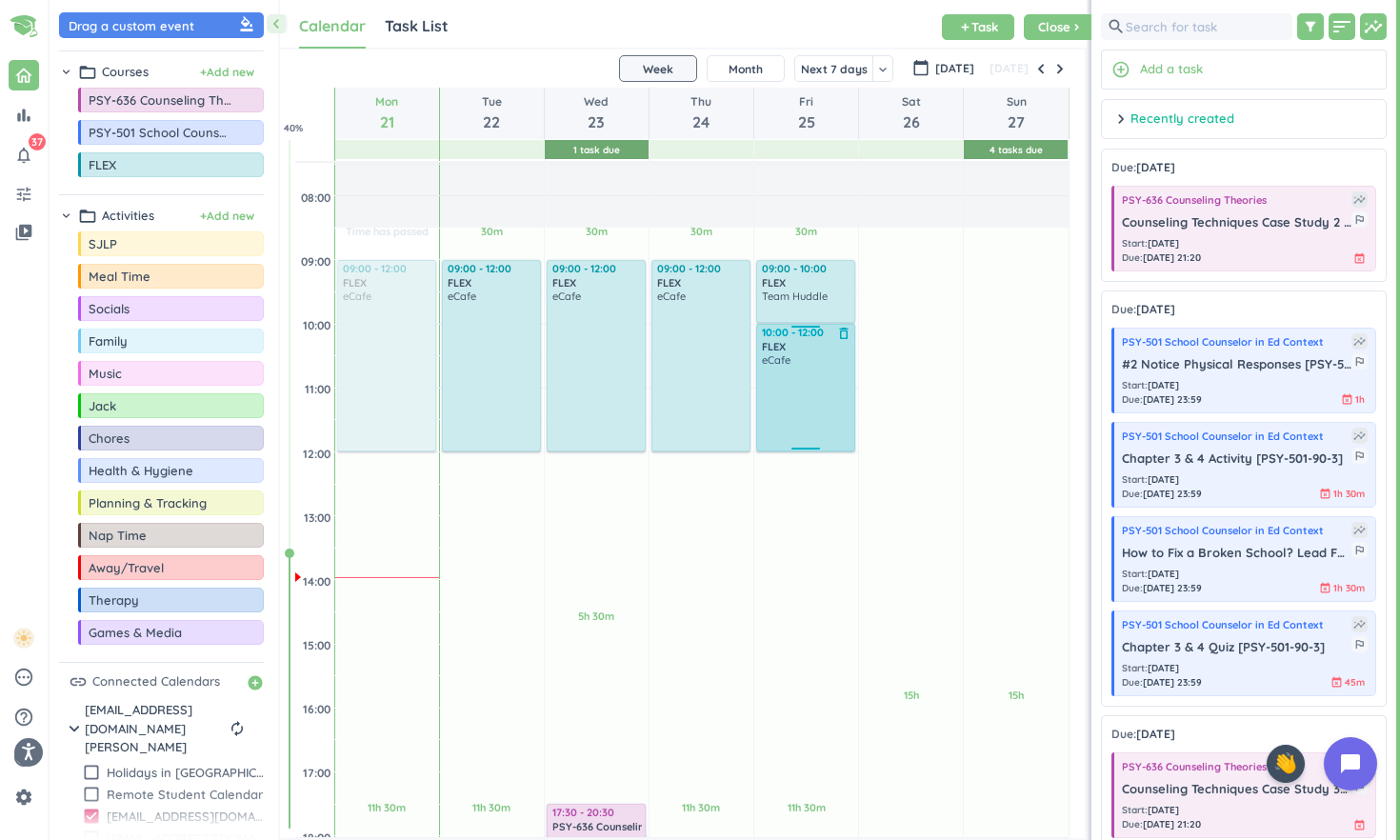scroll, scrollTop: 225, scrollLeft: 0, axis: vertical 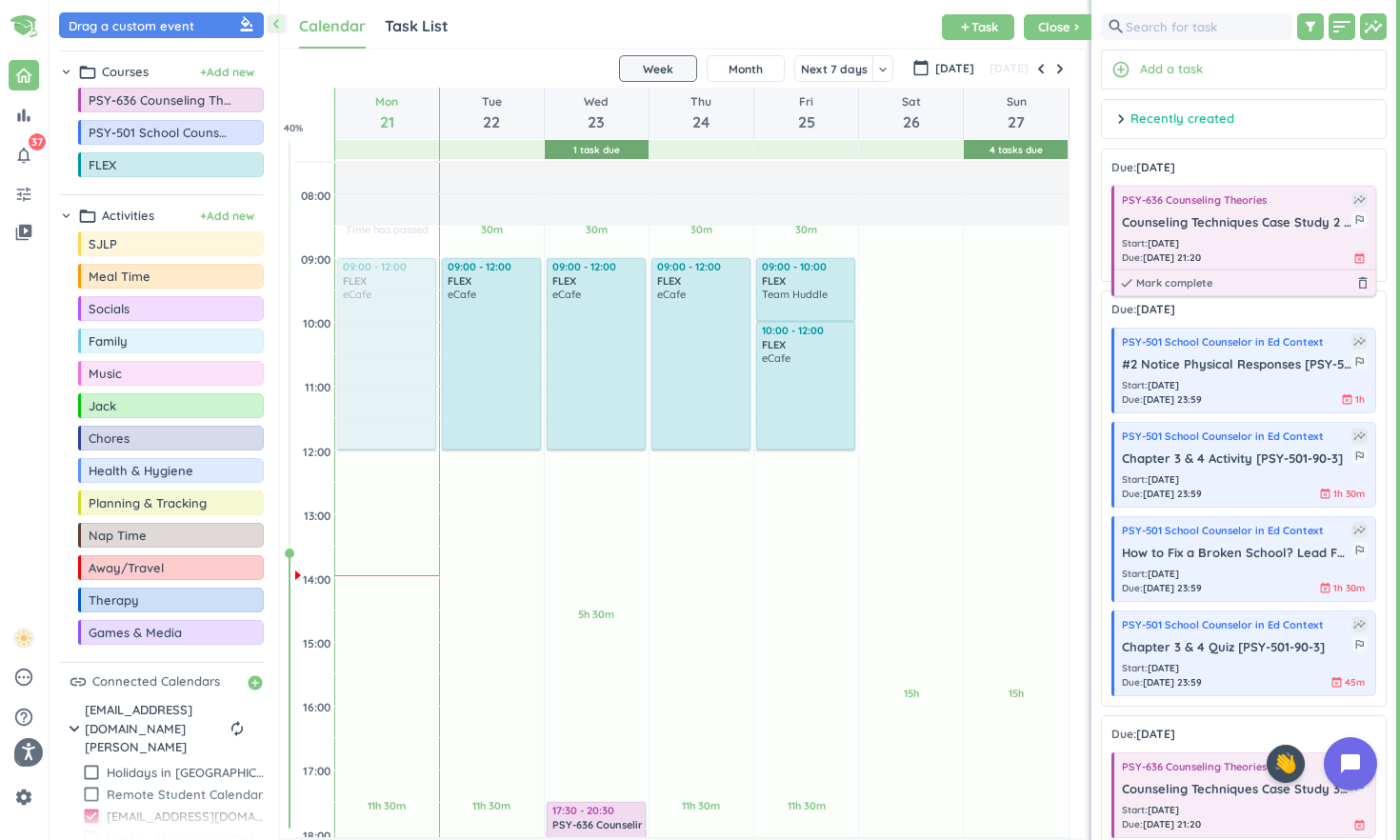 click on "Start :  [DATE] Due :  [DATE] 21:20 event_busy" at bounding box center (1245, 250) 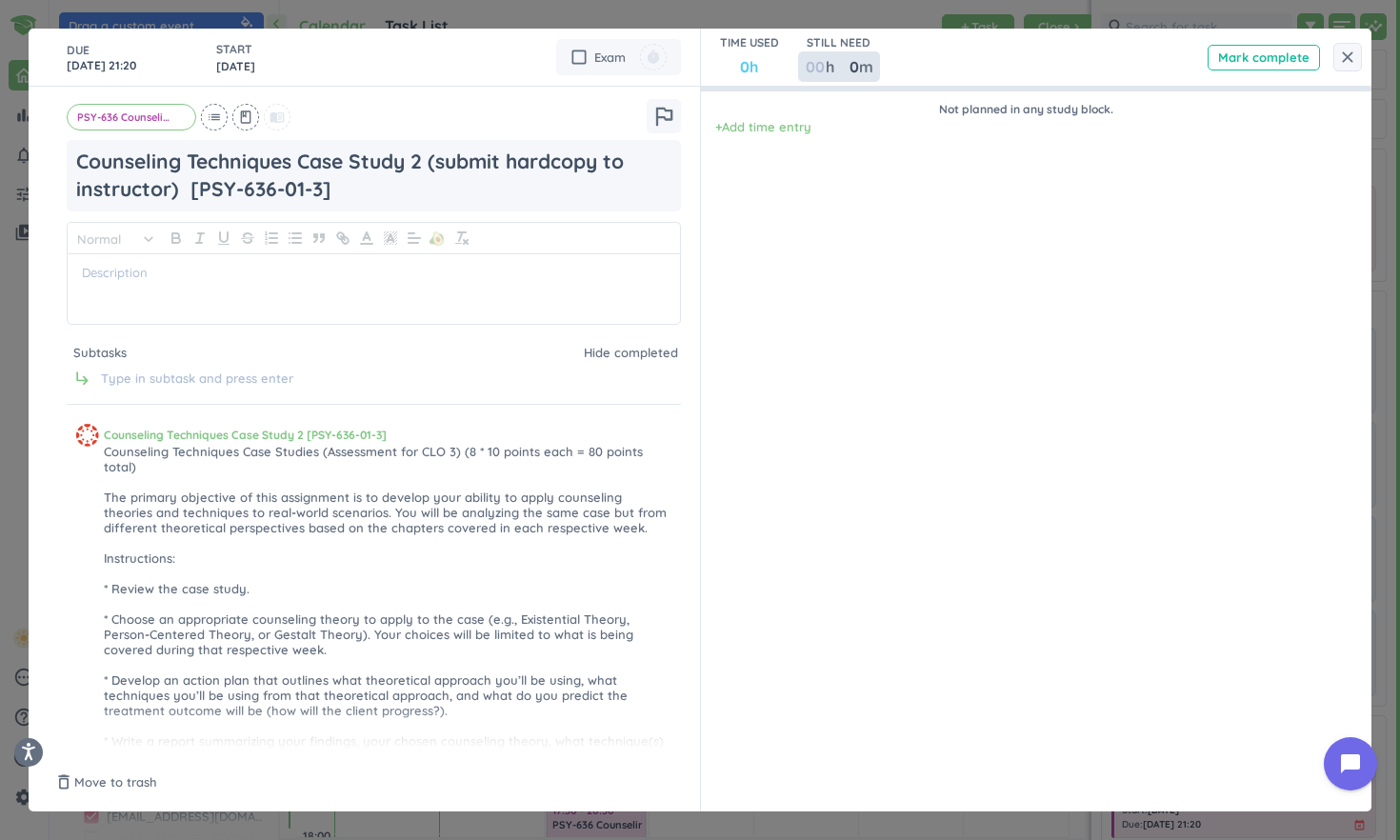 click at bounding box center (814, 67) 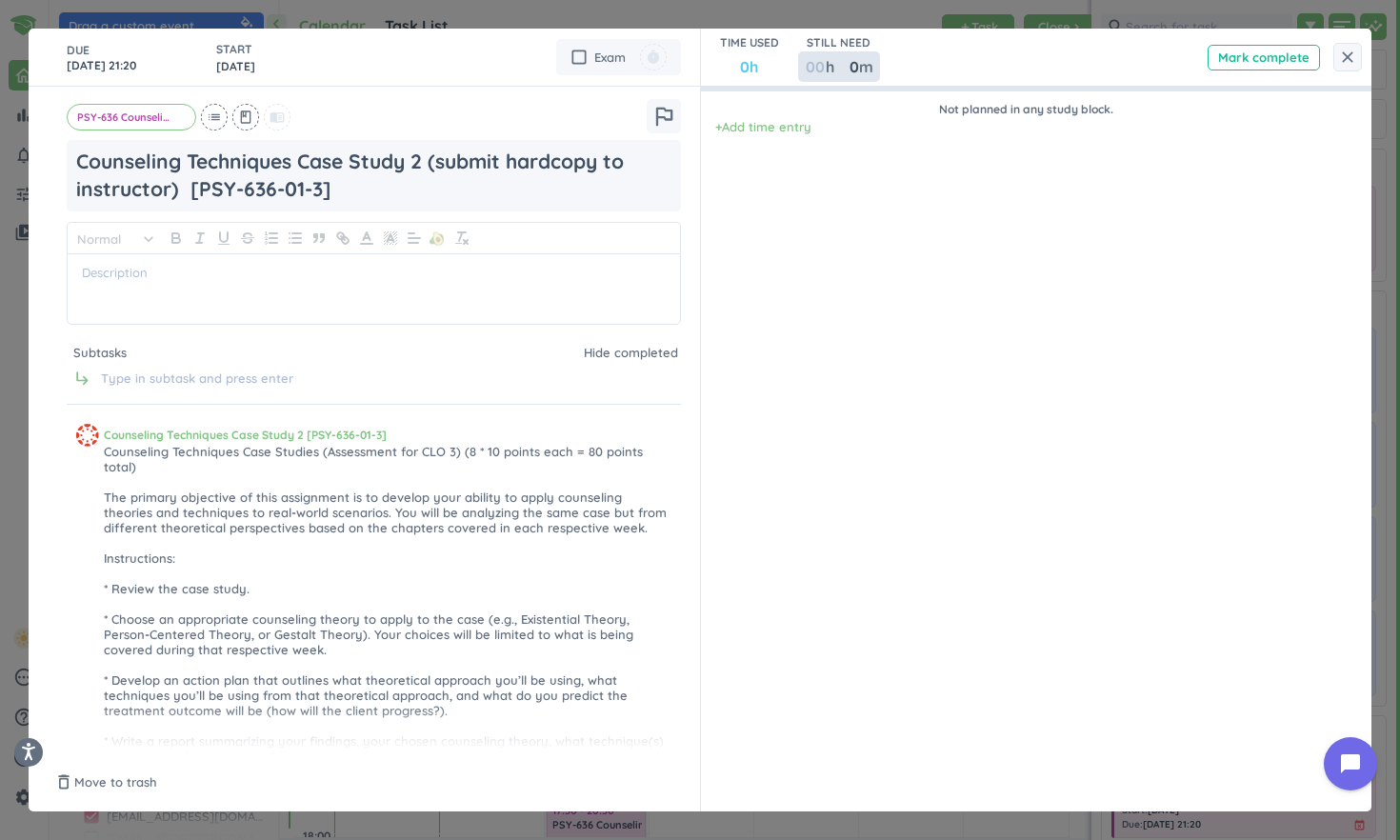 type on "2" 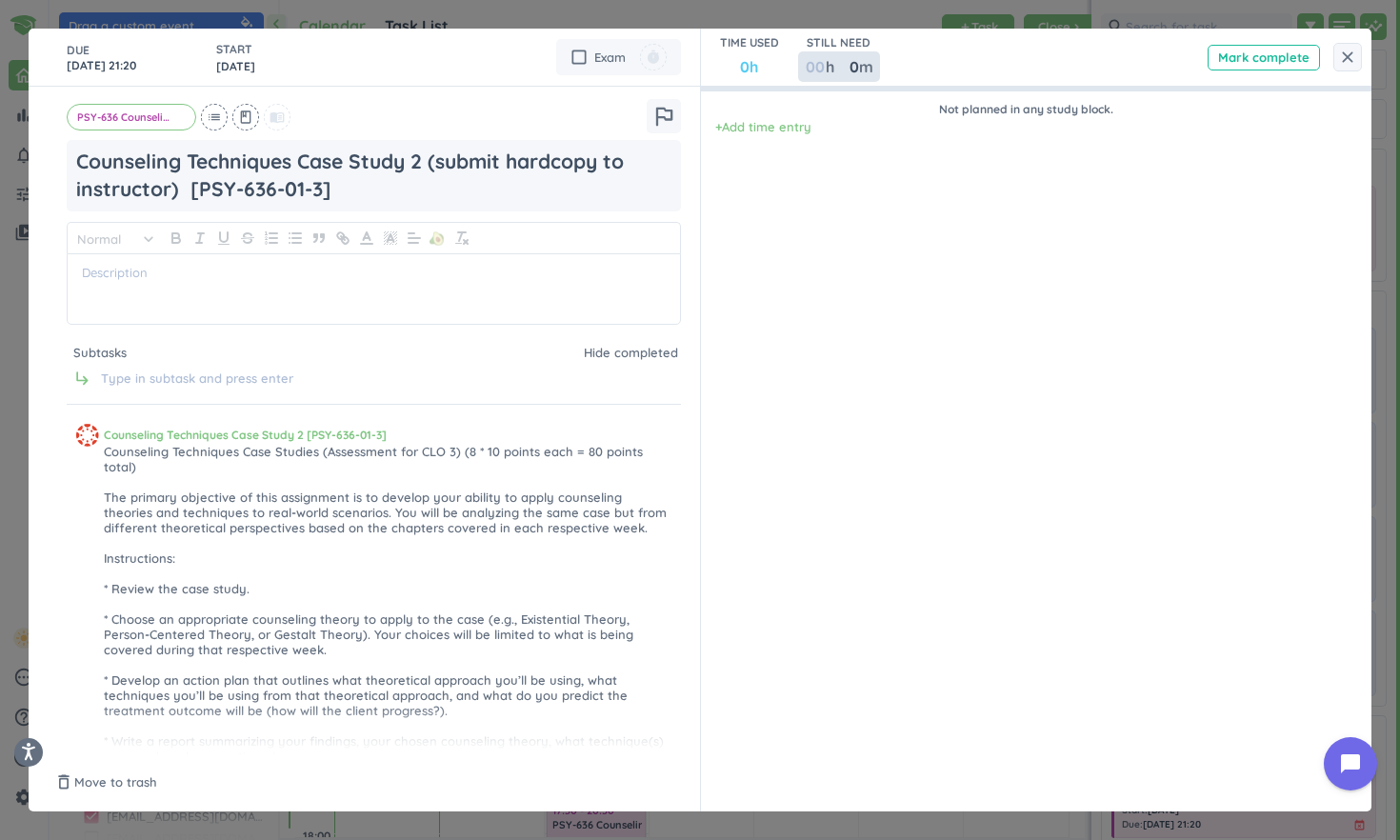 type 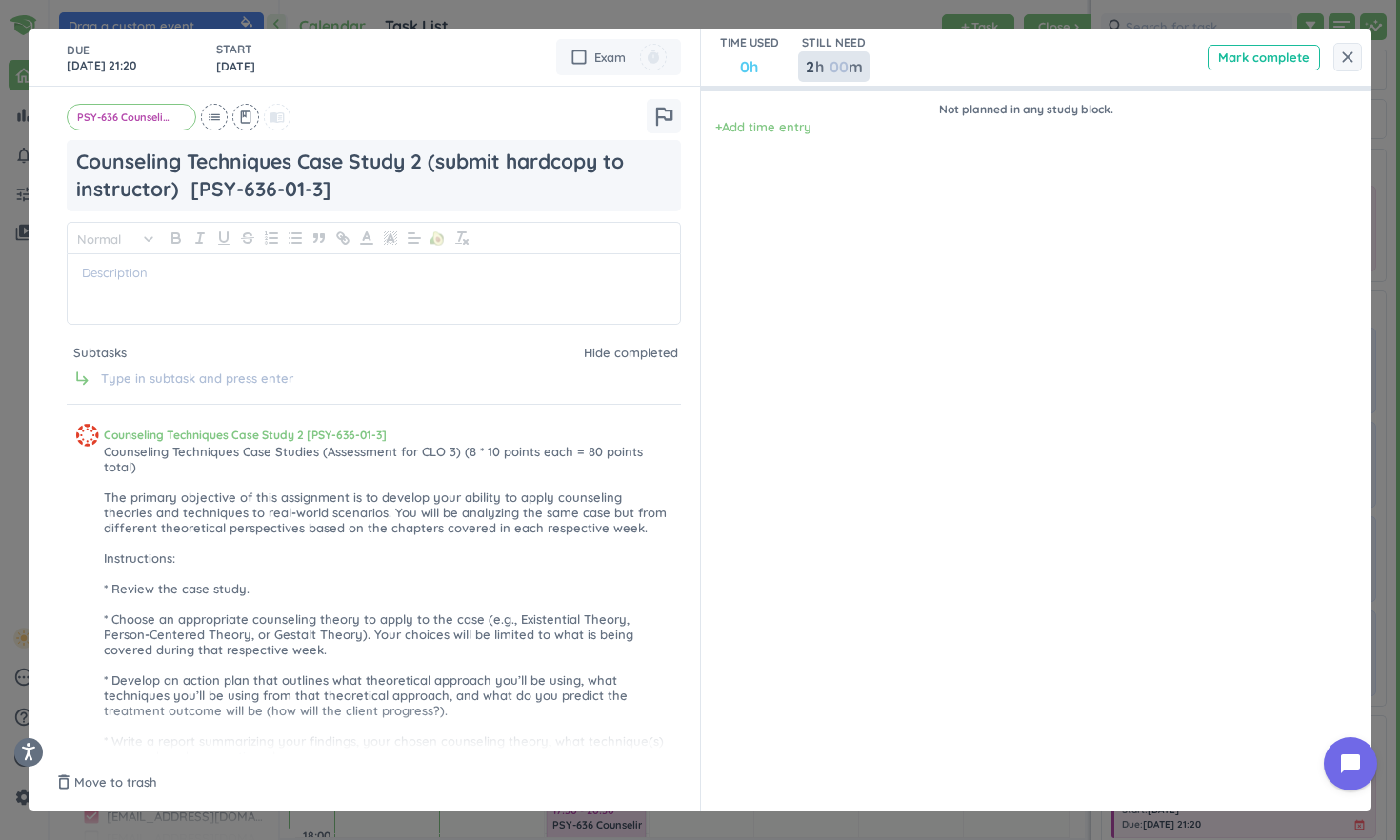 type on "2" 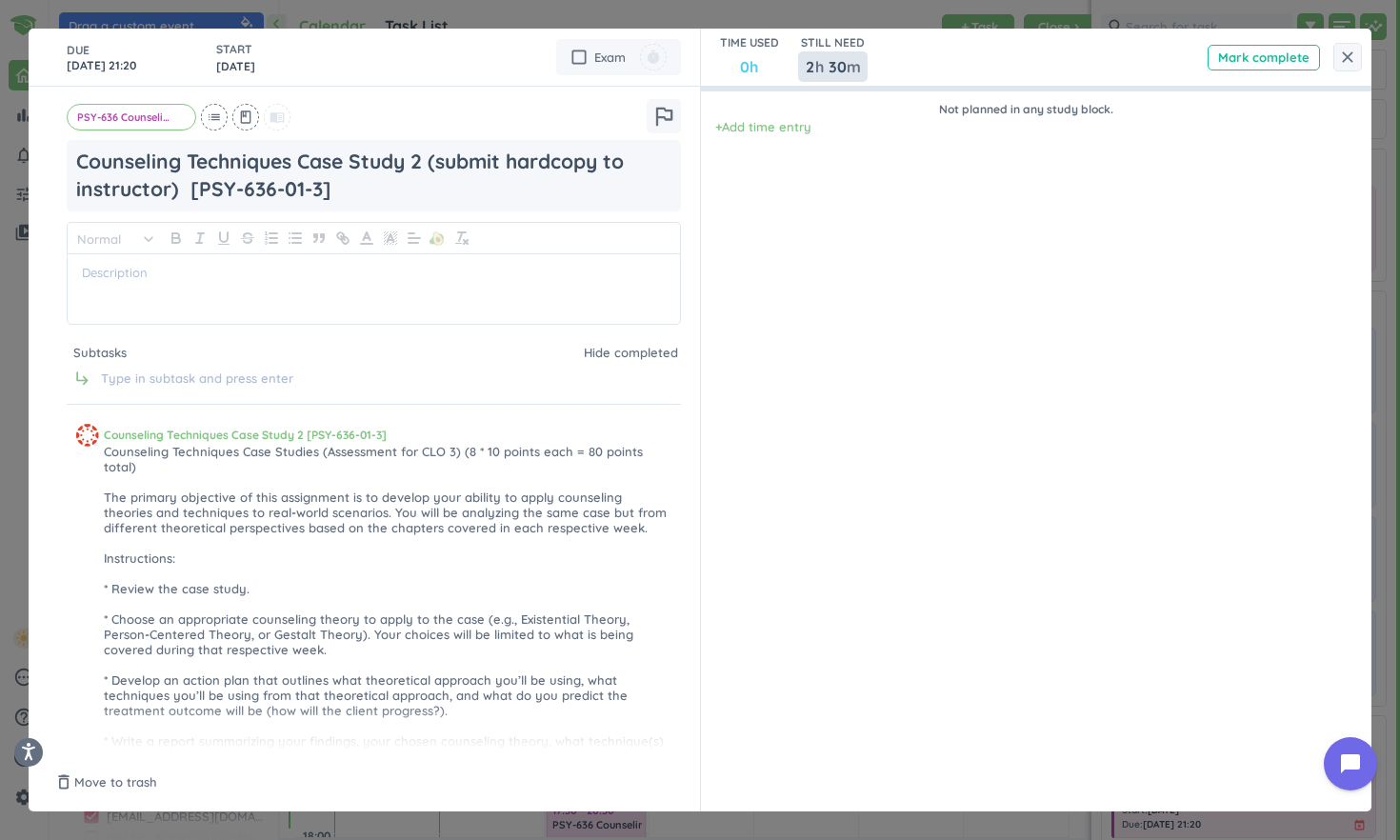 type on "30" 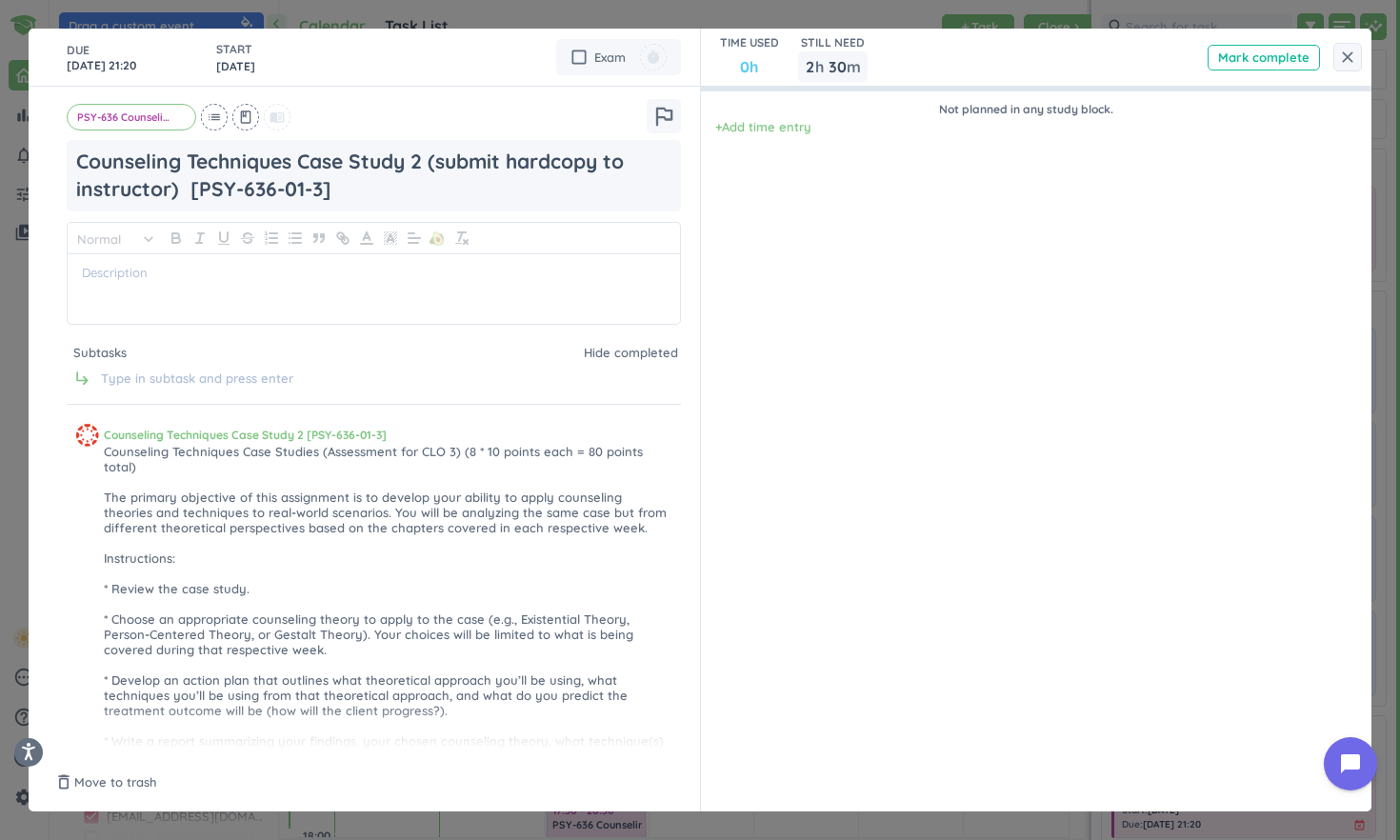 click on "Not planned in any study block. +  Add time entry" at bounding box center (1027, 420) 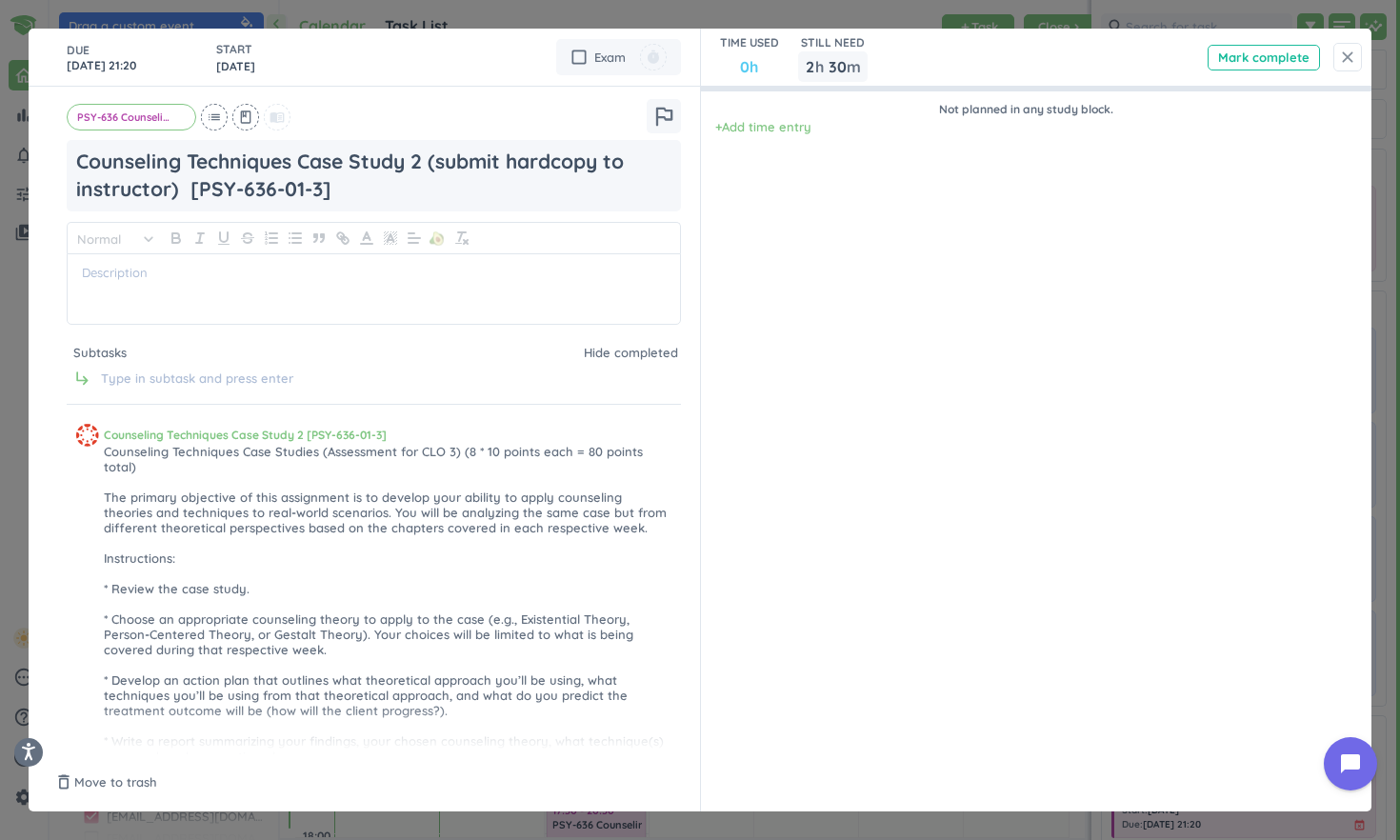 click on "close" at bounding box center [1348, 57] 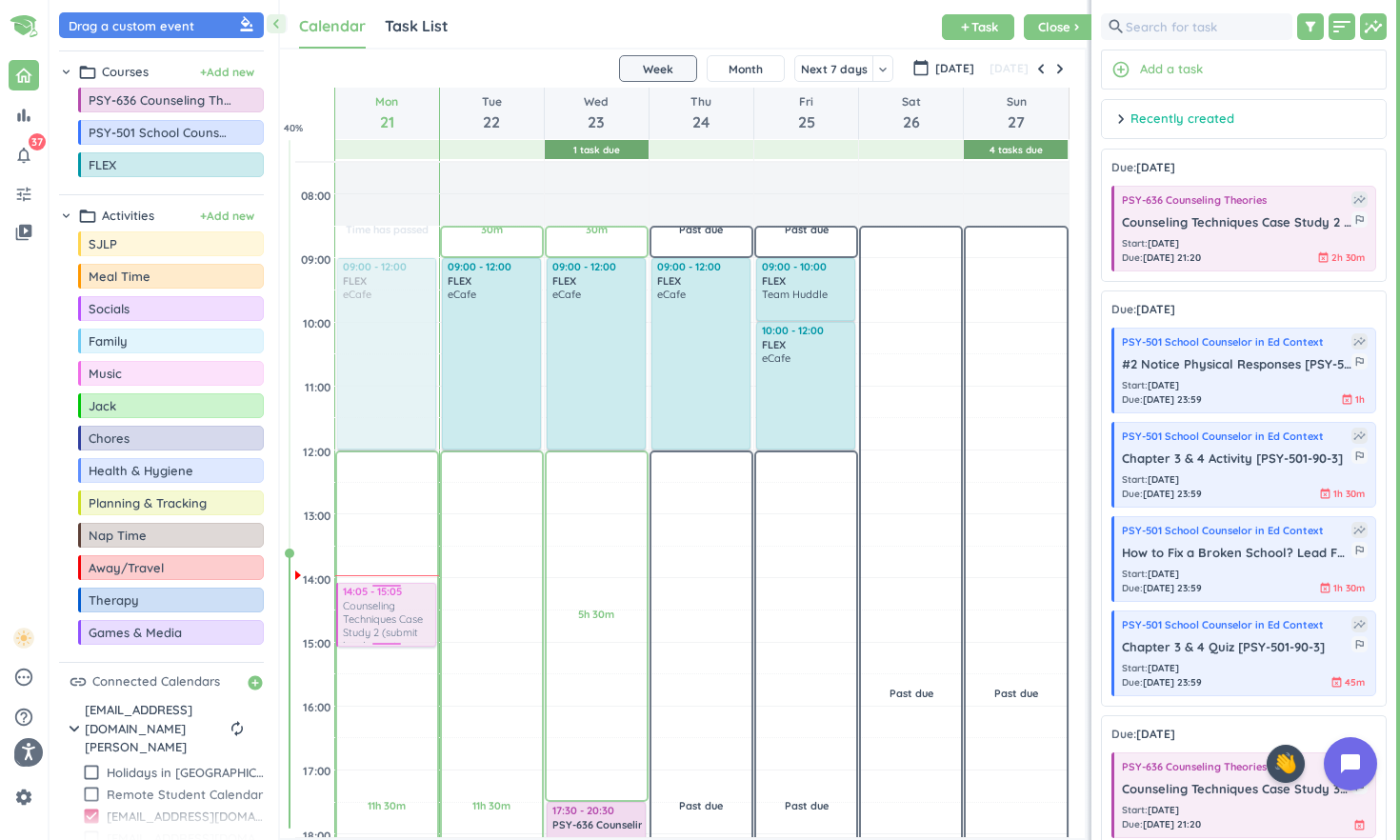 drag, startPoint x: 1280, startPoint y: 220, endPoint x: 397, endPoint y: 586, distance: 955.8478 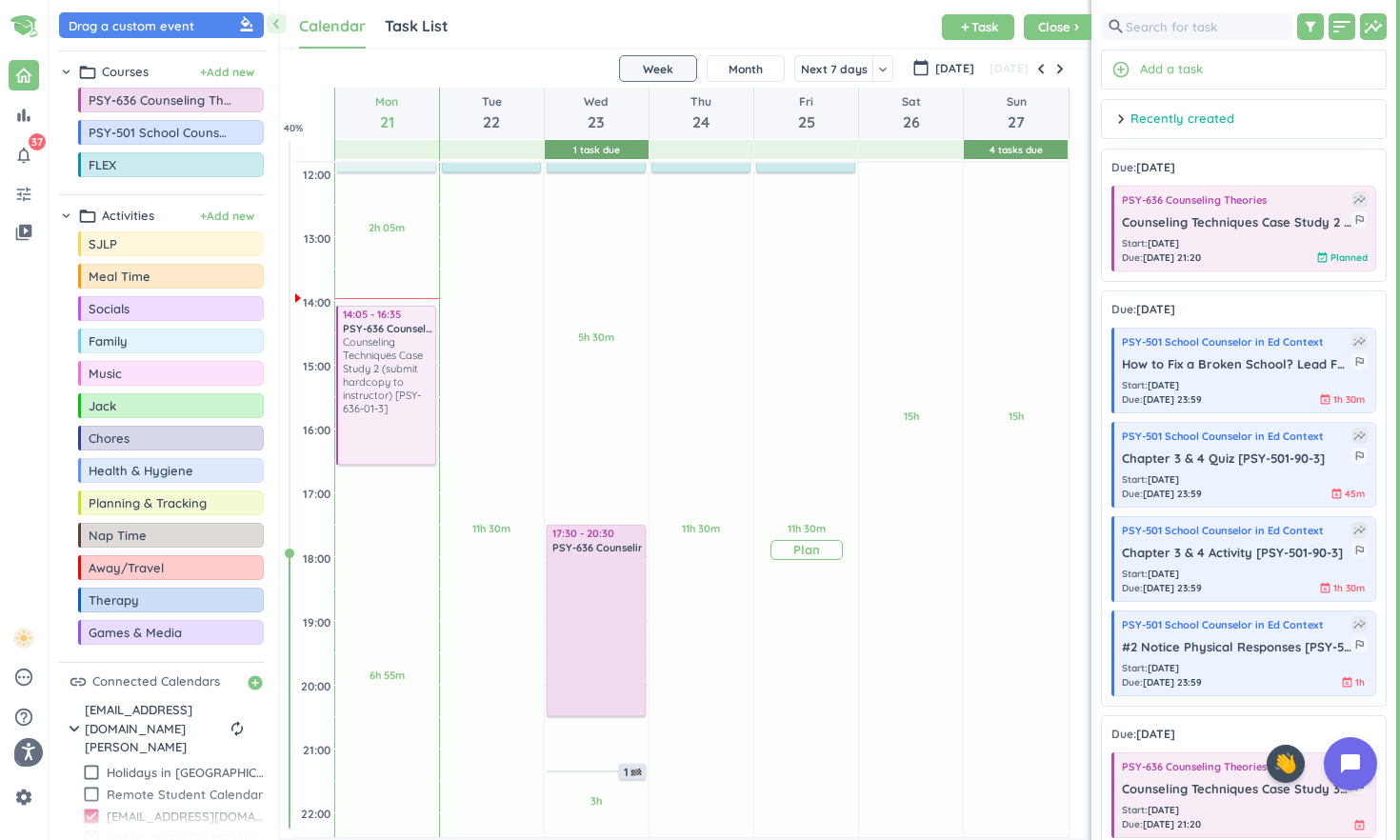 scroll, scrollTop: 479, scrollLeft: 0, axis: vertical 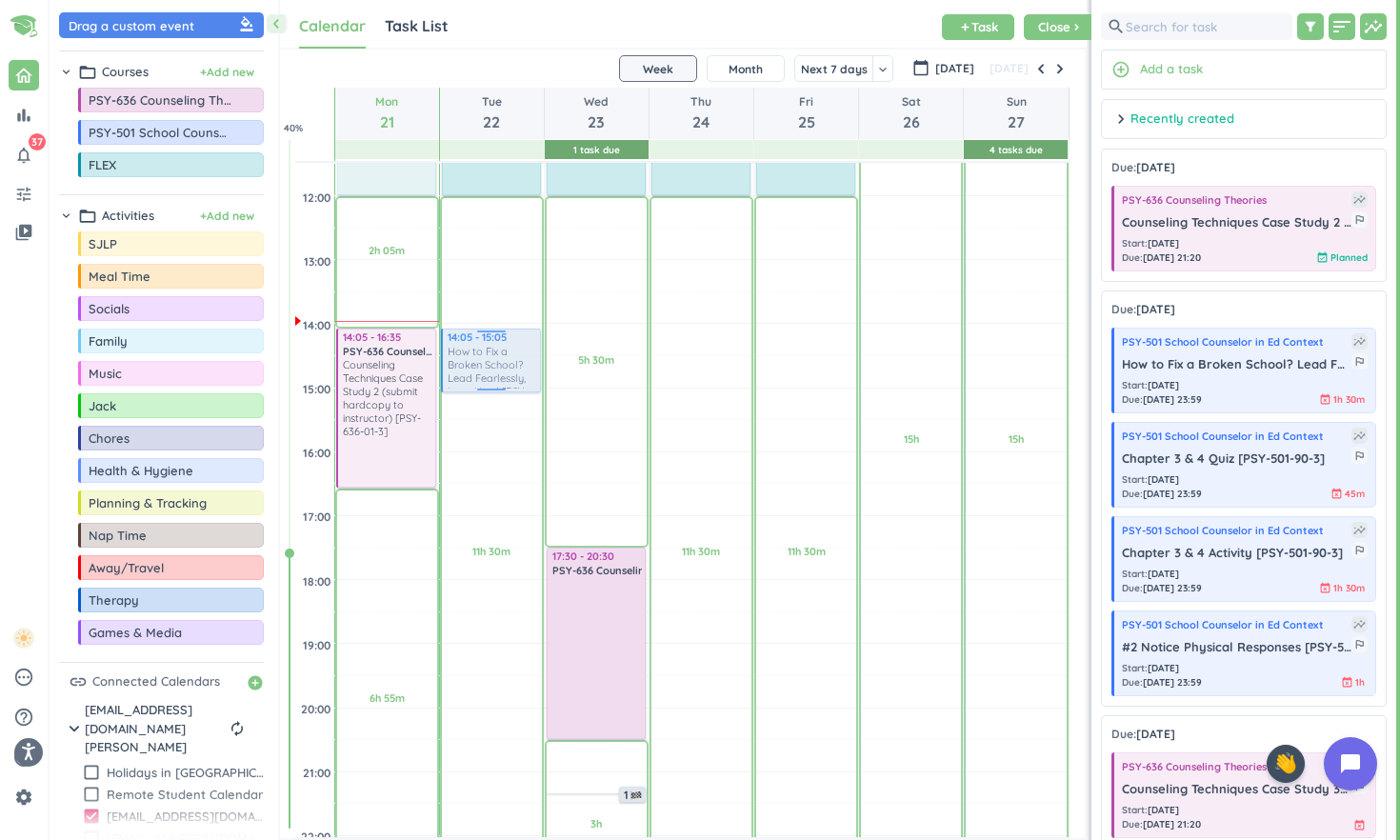 drag, startPoint x: 1260, startPoint y: 373, endPoint x: 529, endPoint y: 331, distance: 732.2056 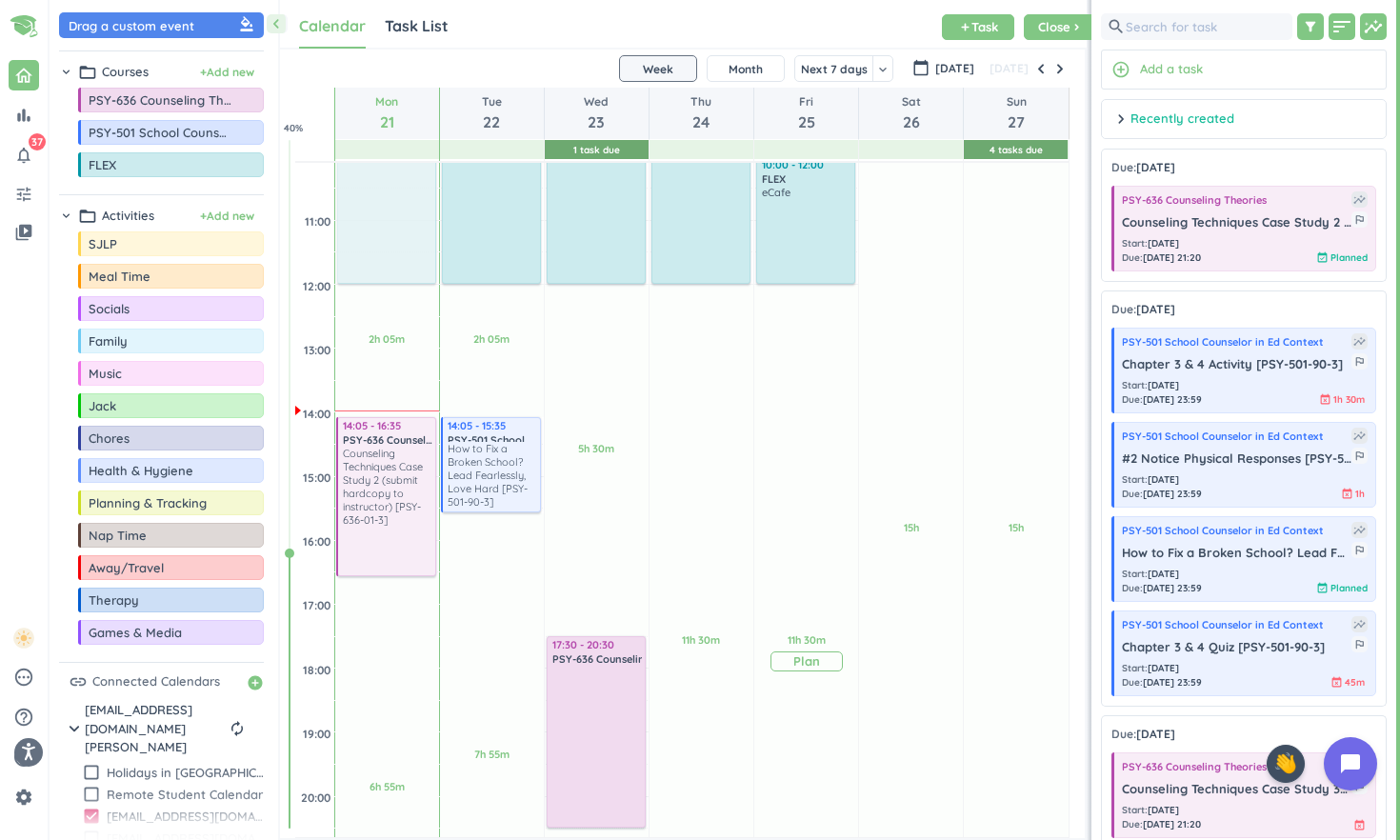 scroll, scrollTop: 411, scrollLeft: 0, axis: vertical 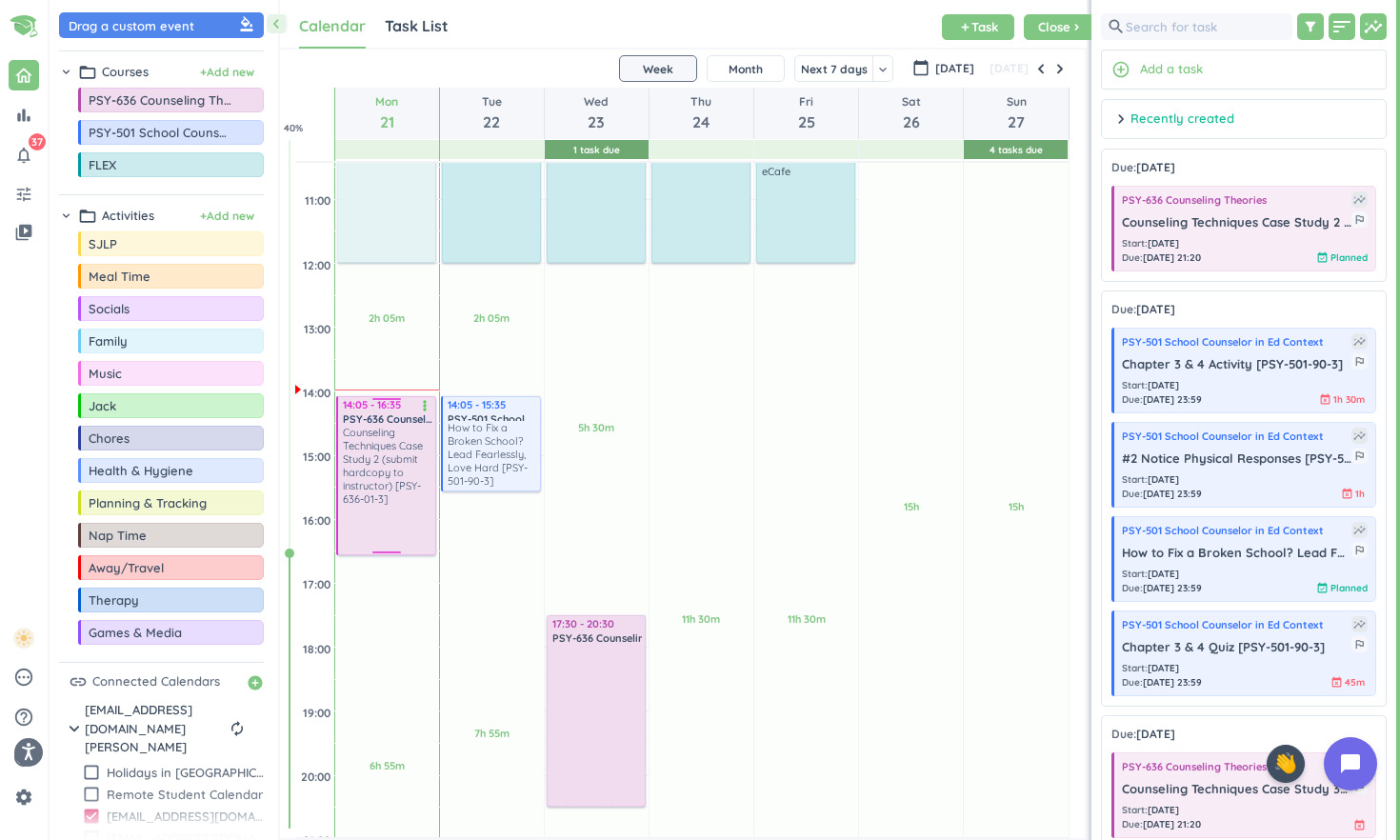 click on "Counseling Techniques Case Study 2 (submit hardcopy to instructor)  [PSY-636-01-3]" at bounding box center (388, 466) 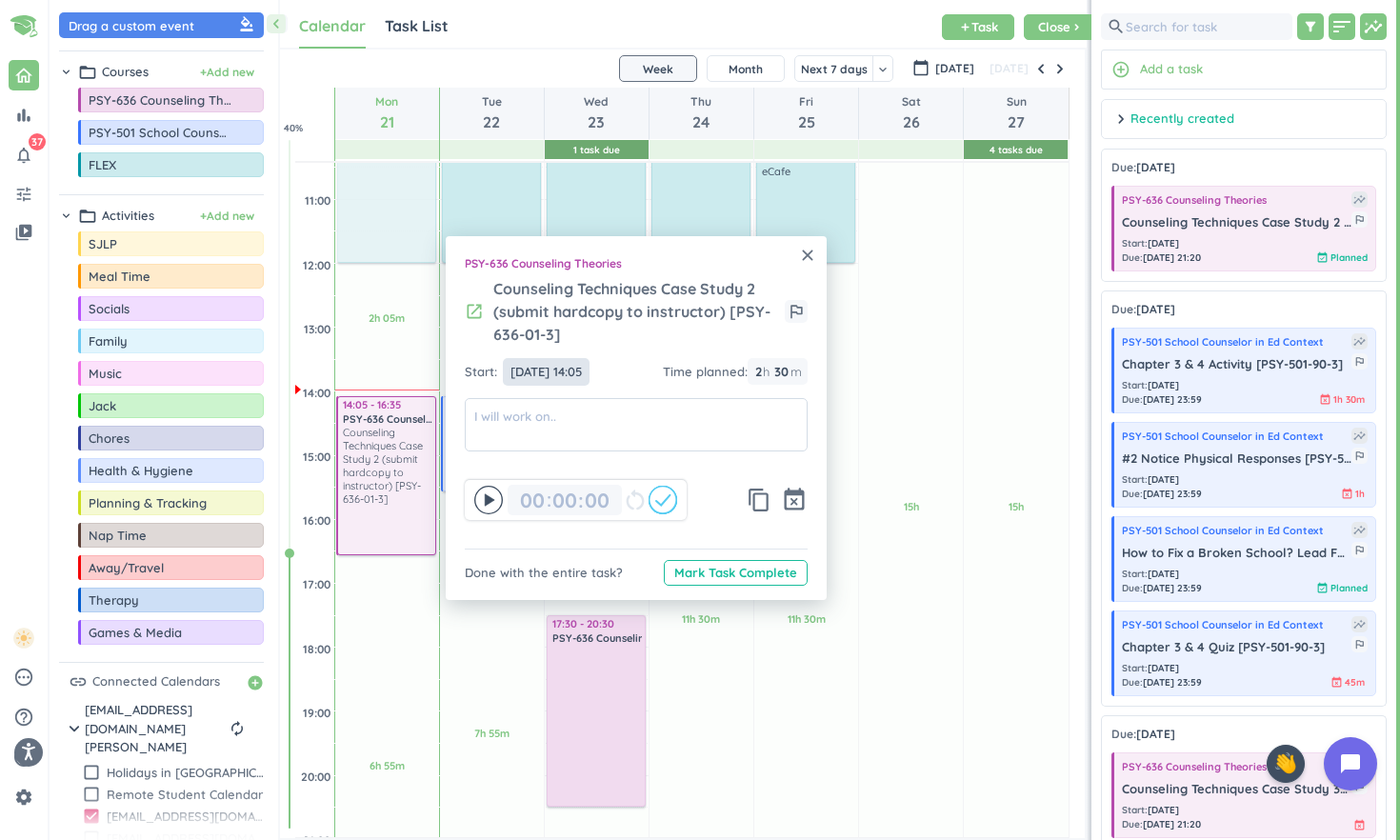 click on "[DATE] 14:05" at bounding box center (546, 371) 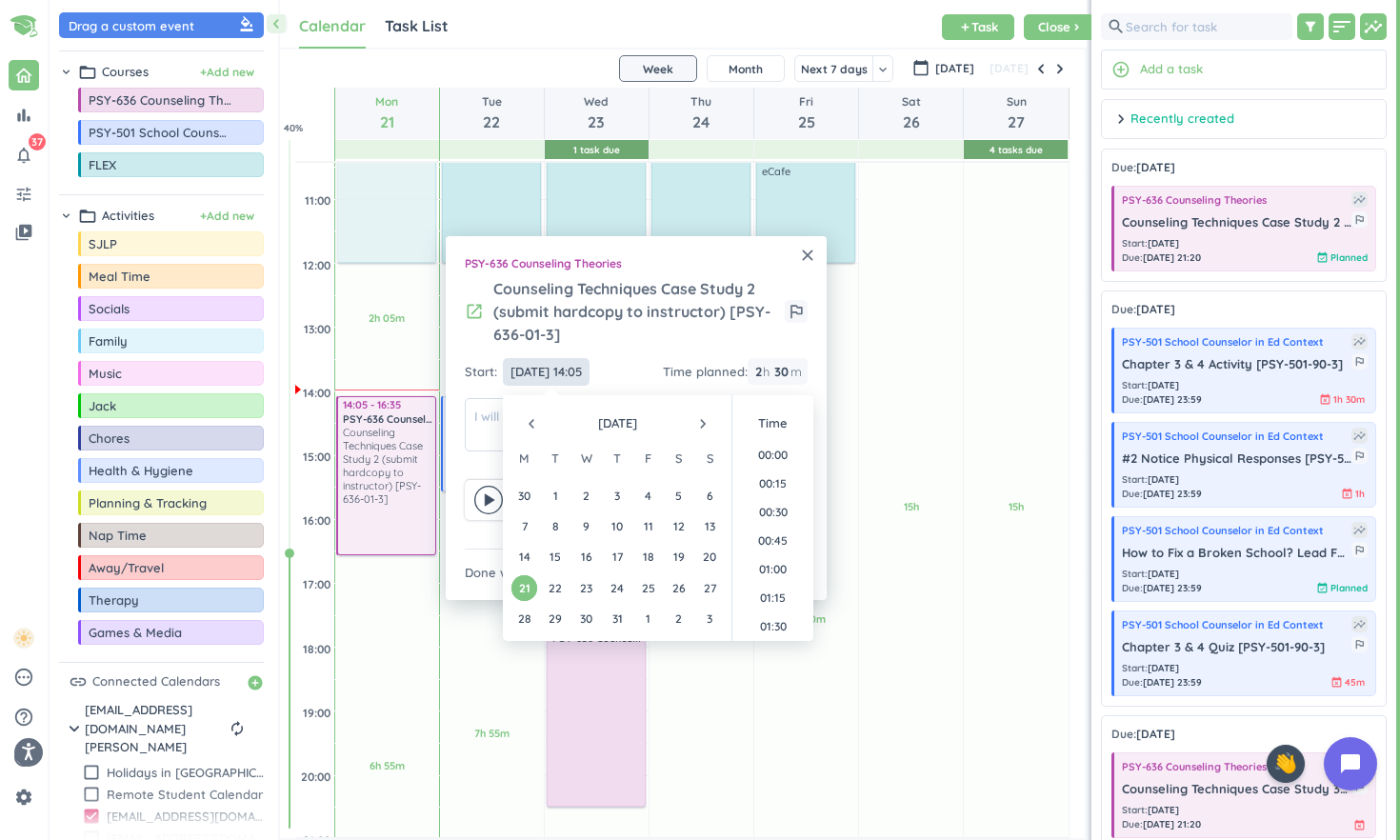 scroll, scrollTop: 1514, scrollLeft: 0, axis: vertical 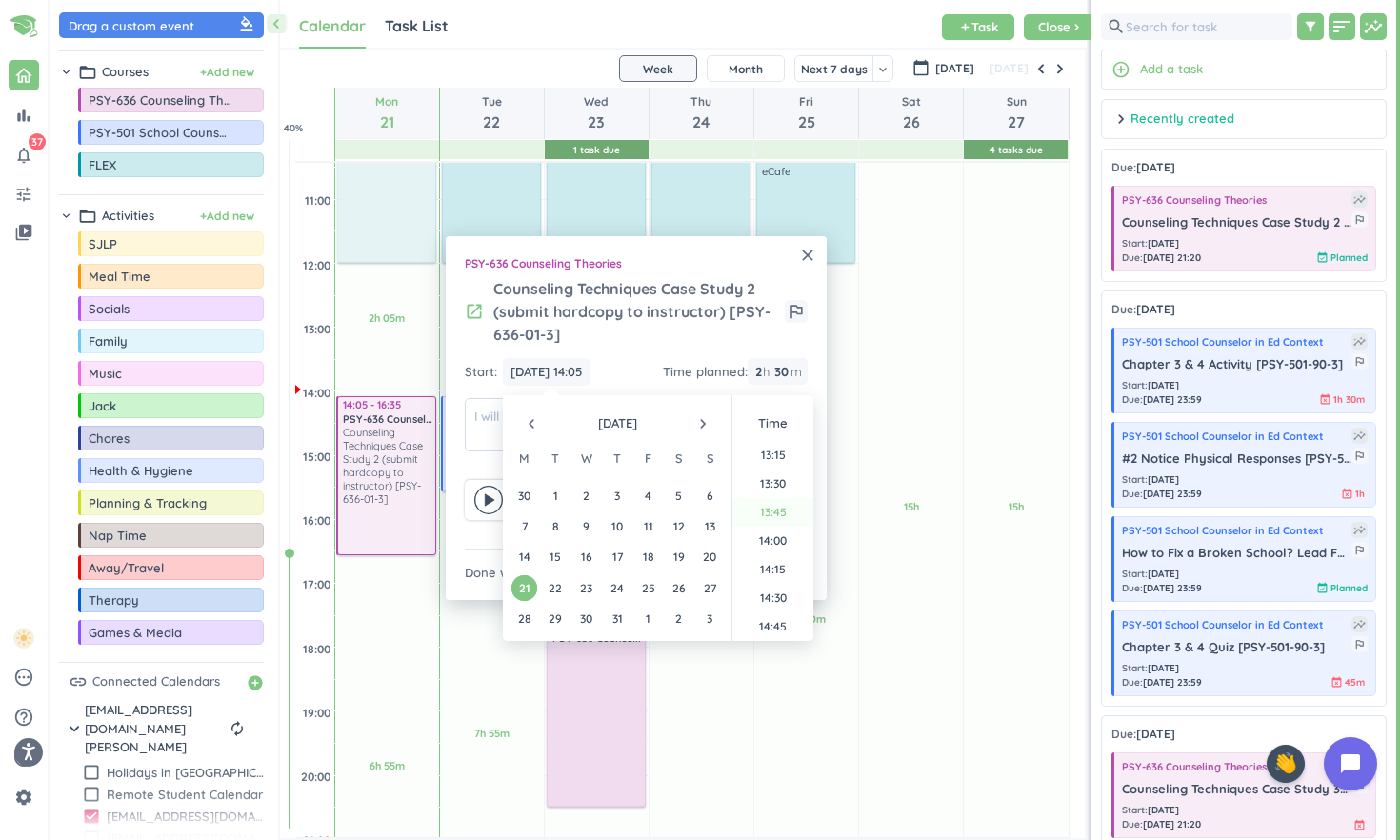 click on "13:45" at bounding box center [772, 512] 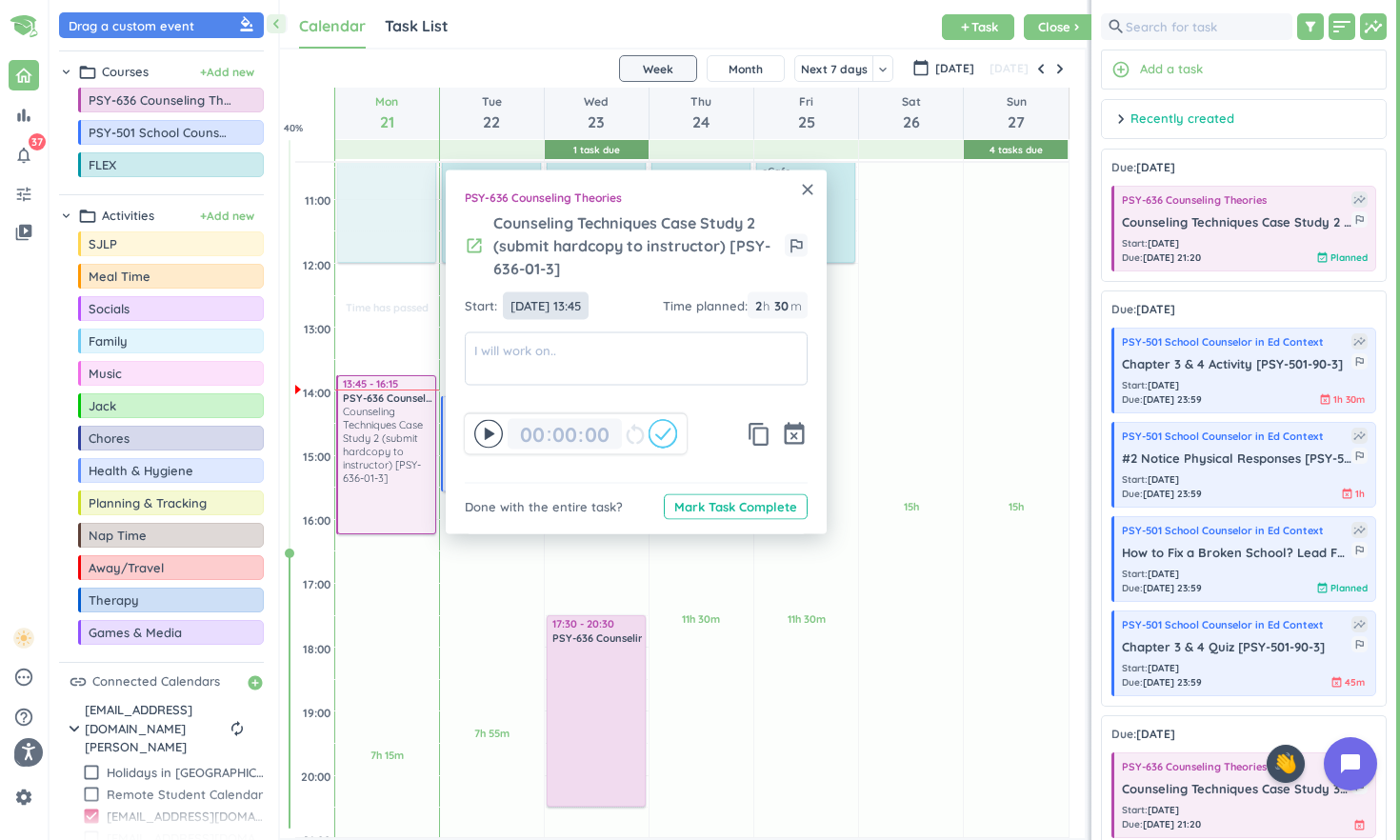 click on "[DATE] 13:45" at bounding box center (546, 306) 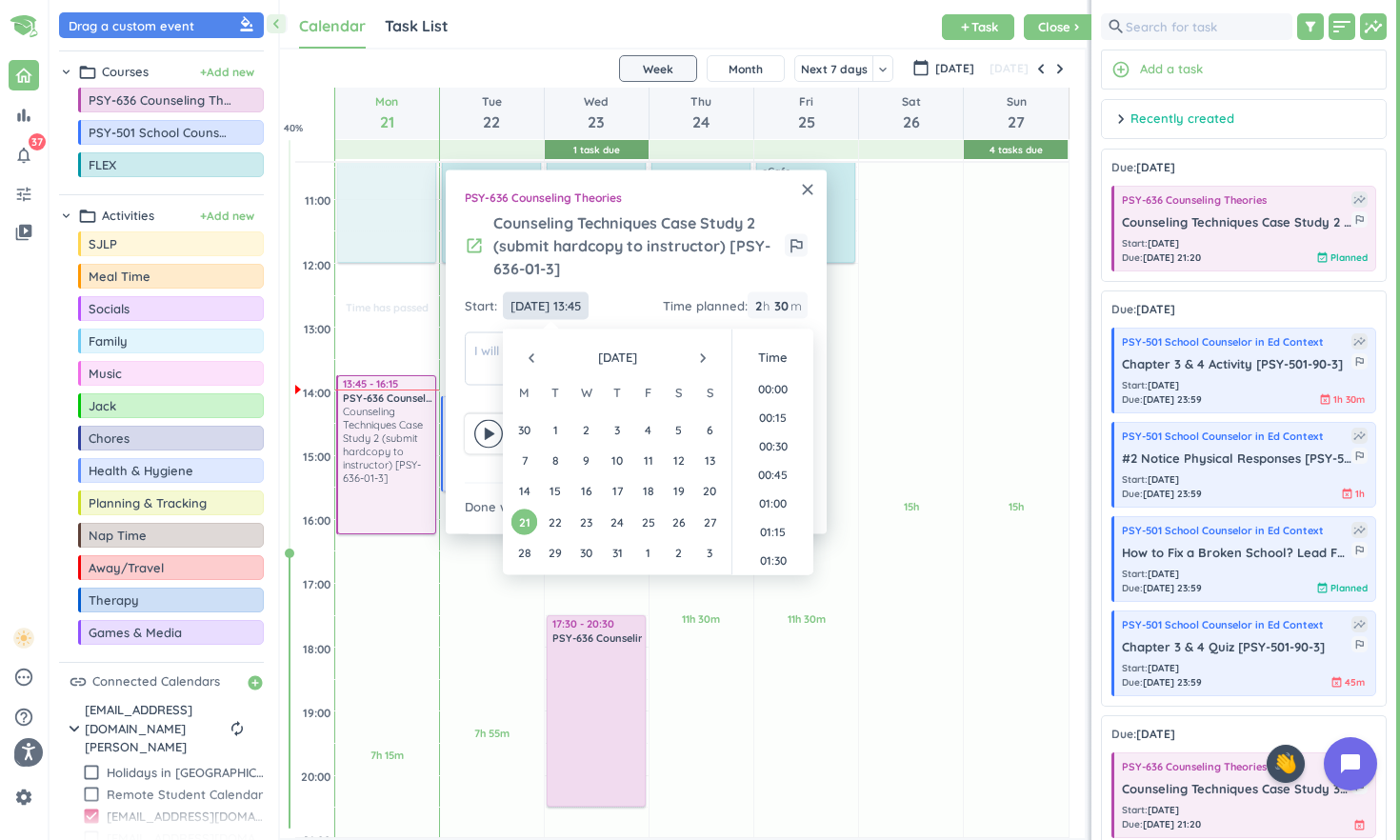 scroll, scrollTop: 1486, scrollLeft: 0, axis: vertical 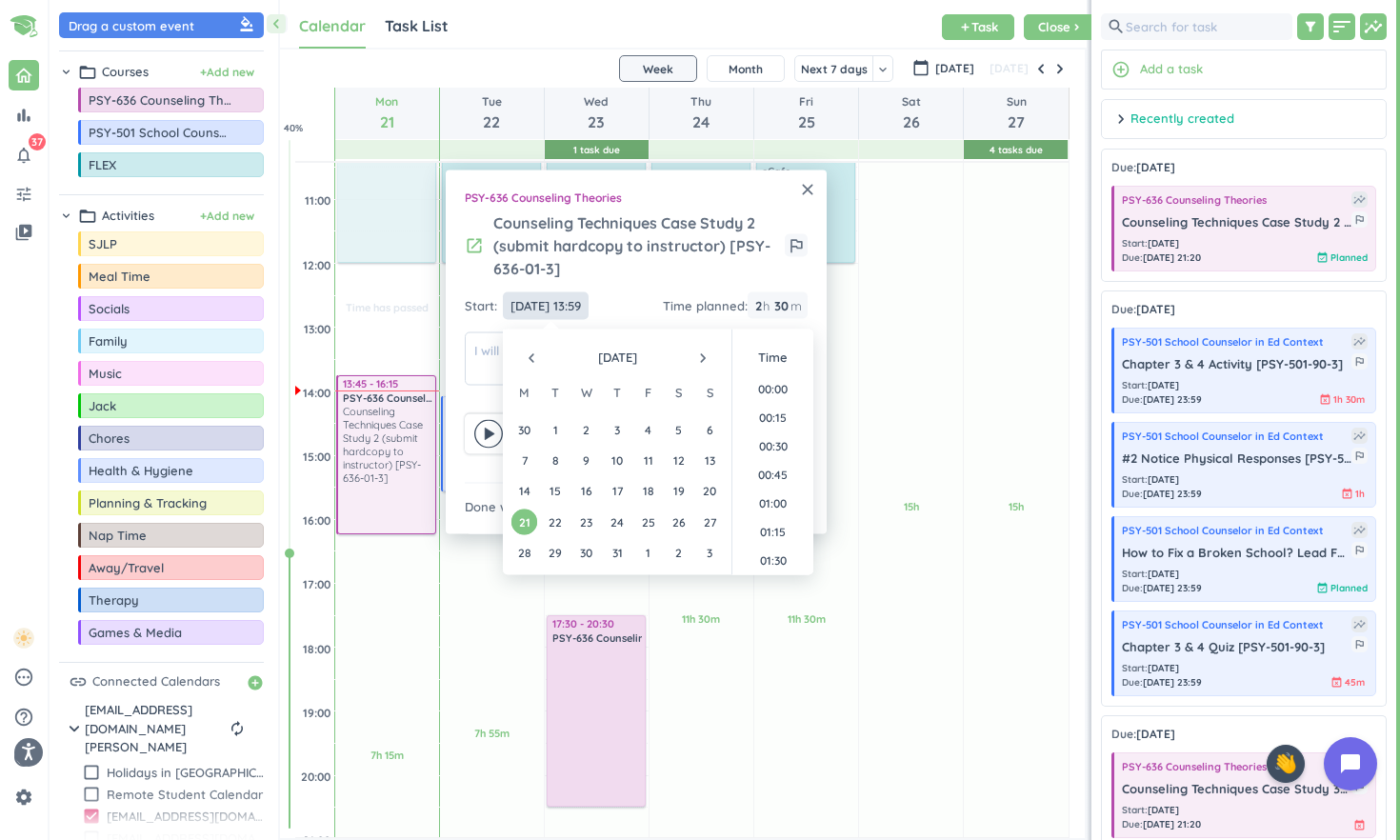 type on "[DATE] 13:59" 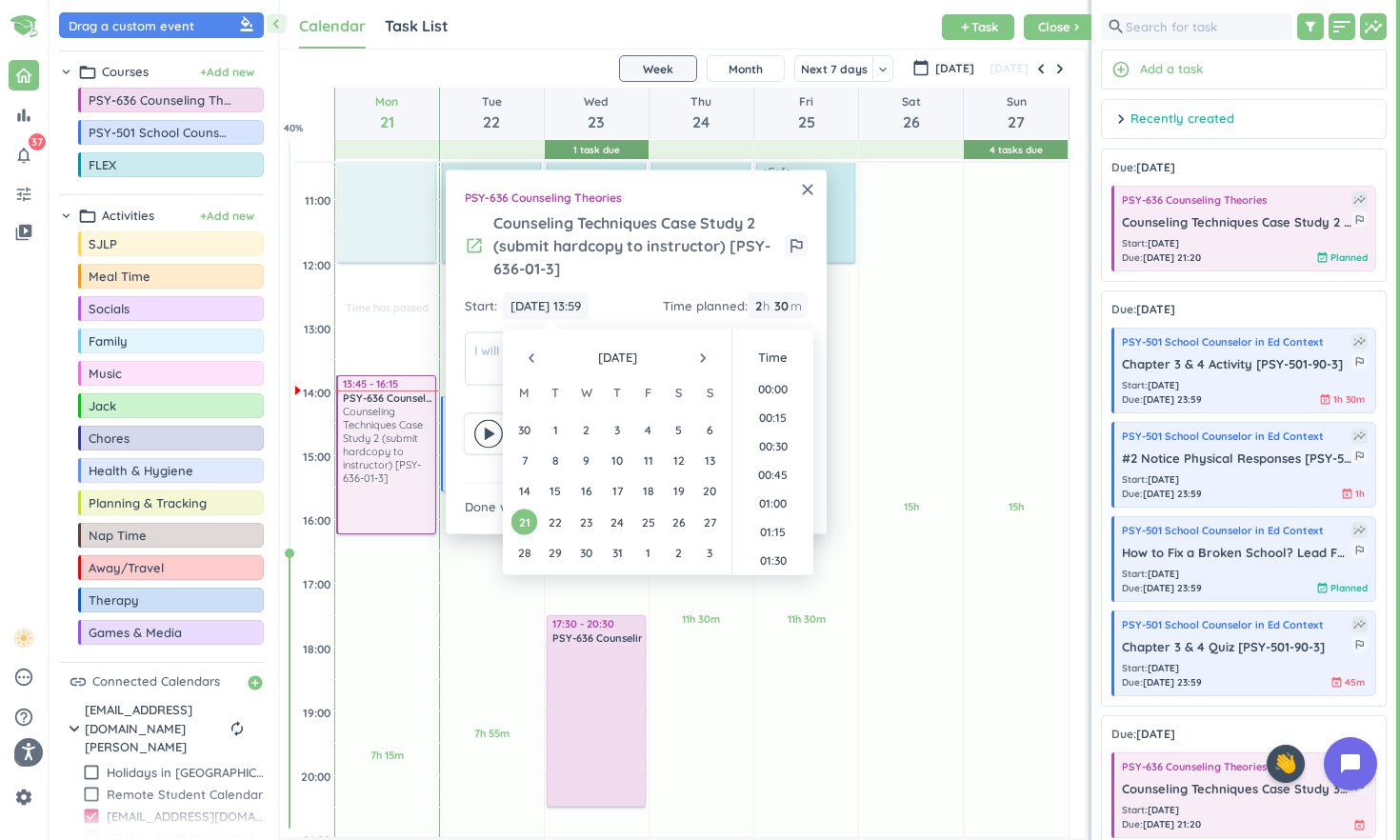scroll, scrollTop: 0, scrollLeft: 0, axis: both 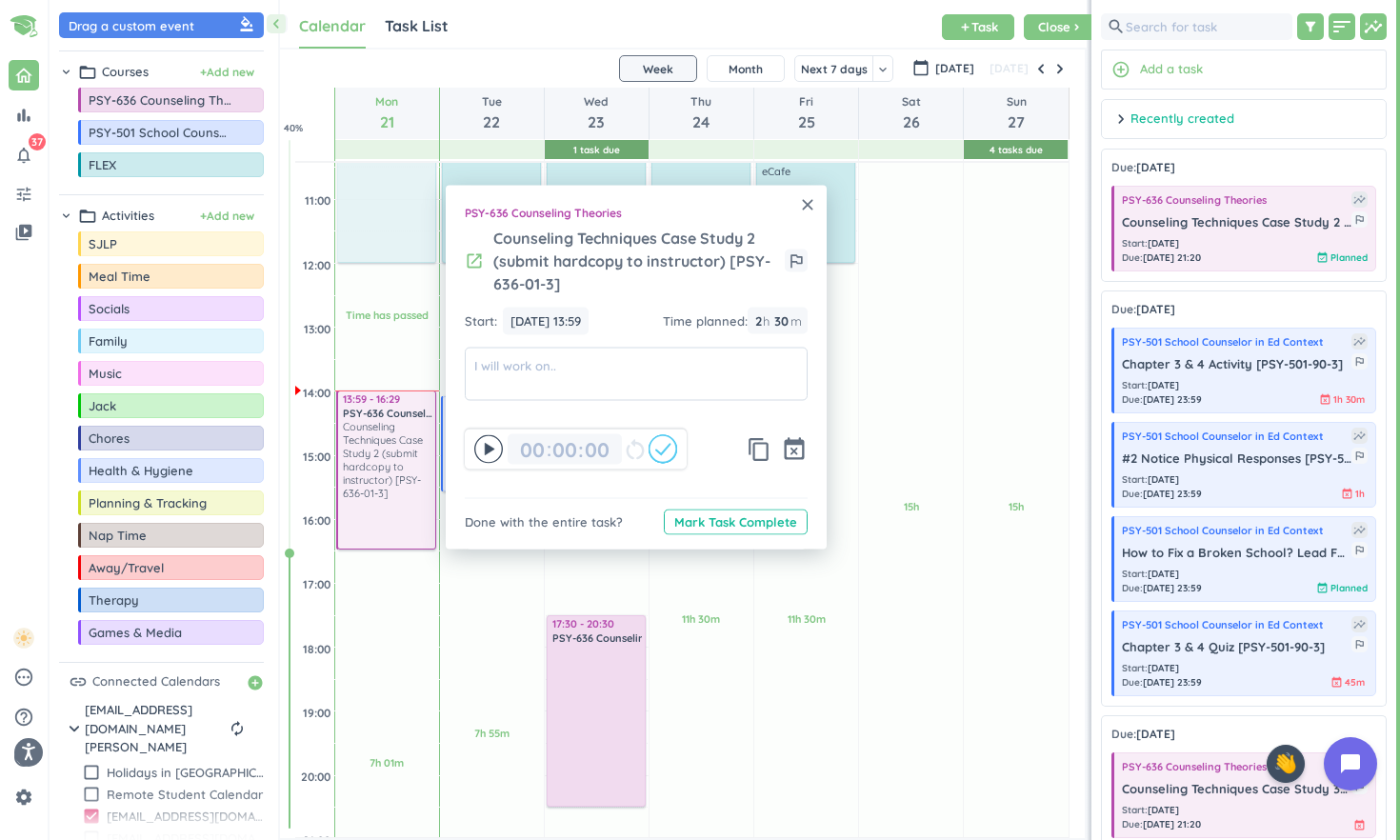 click 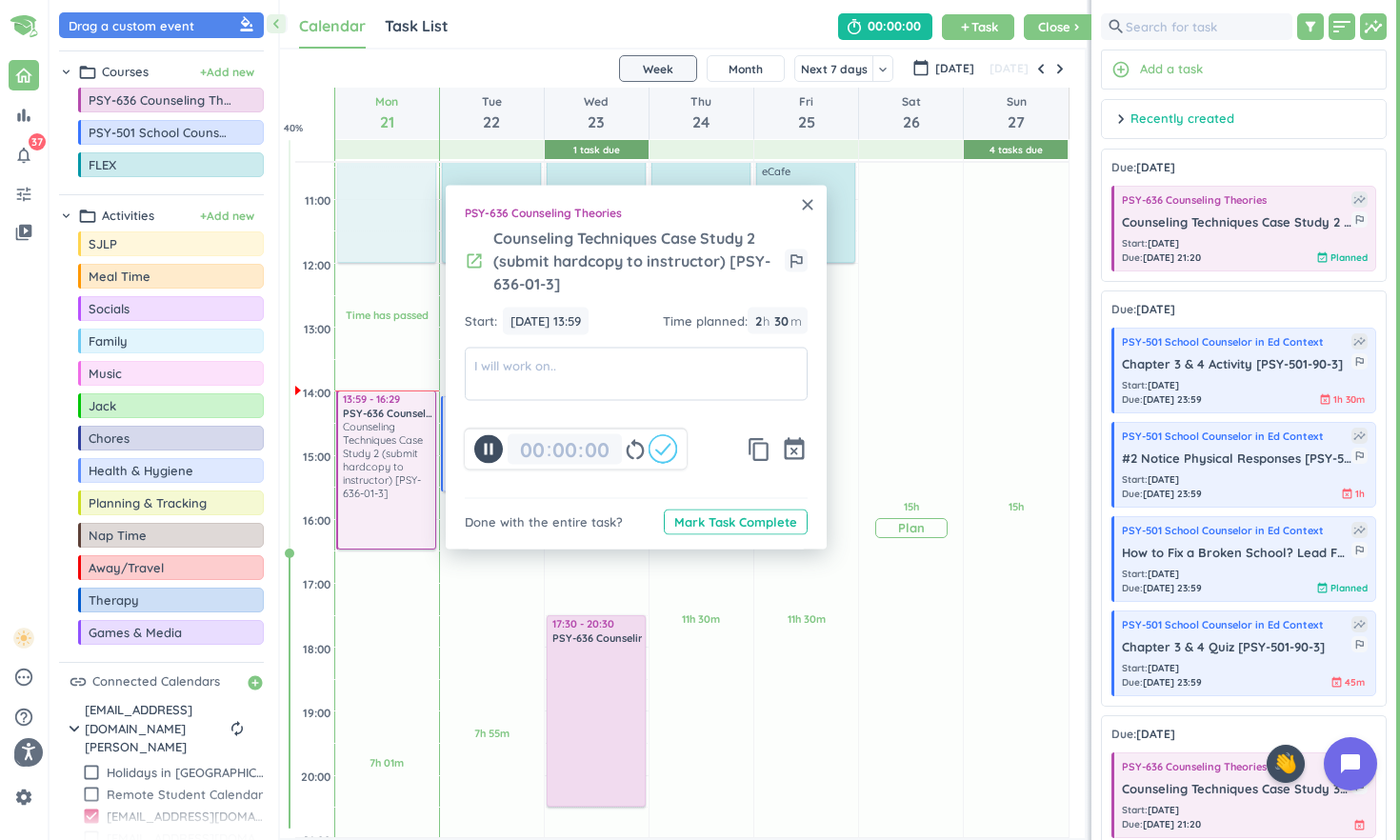type on "00" 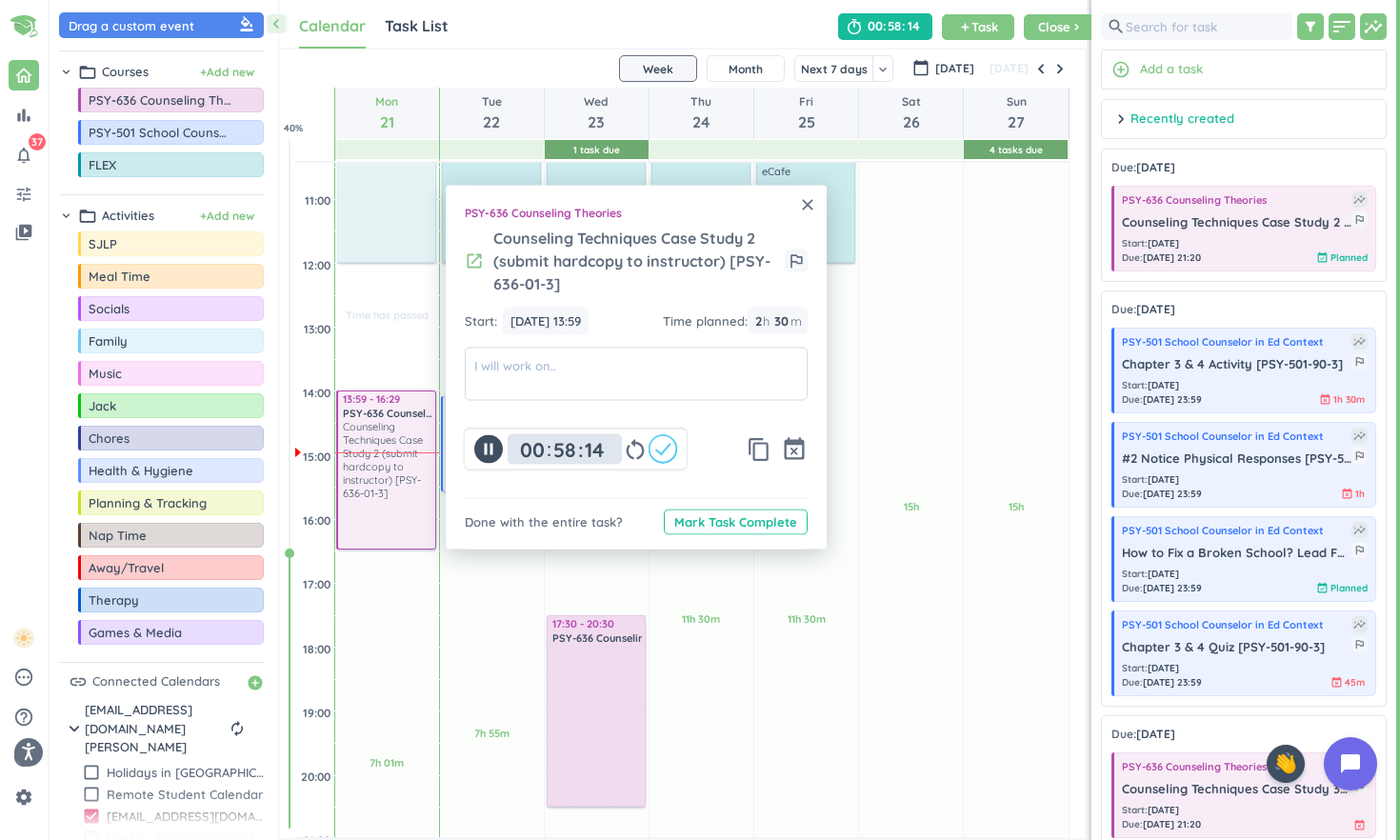 type on "59" 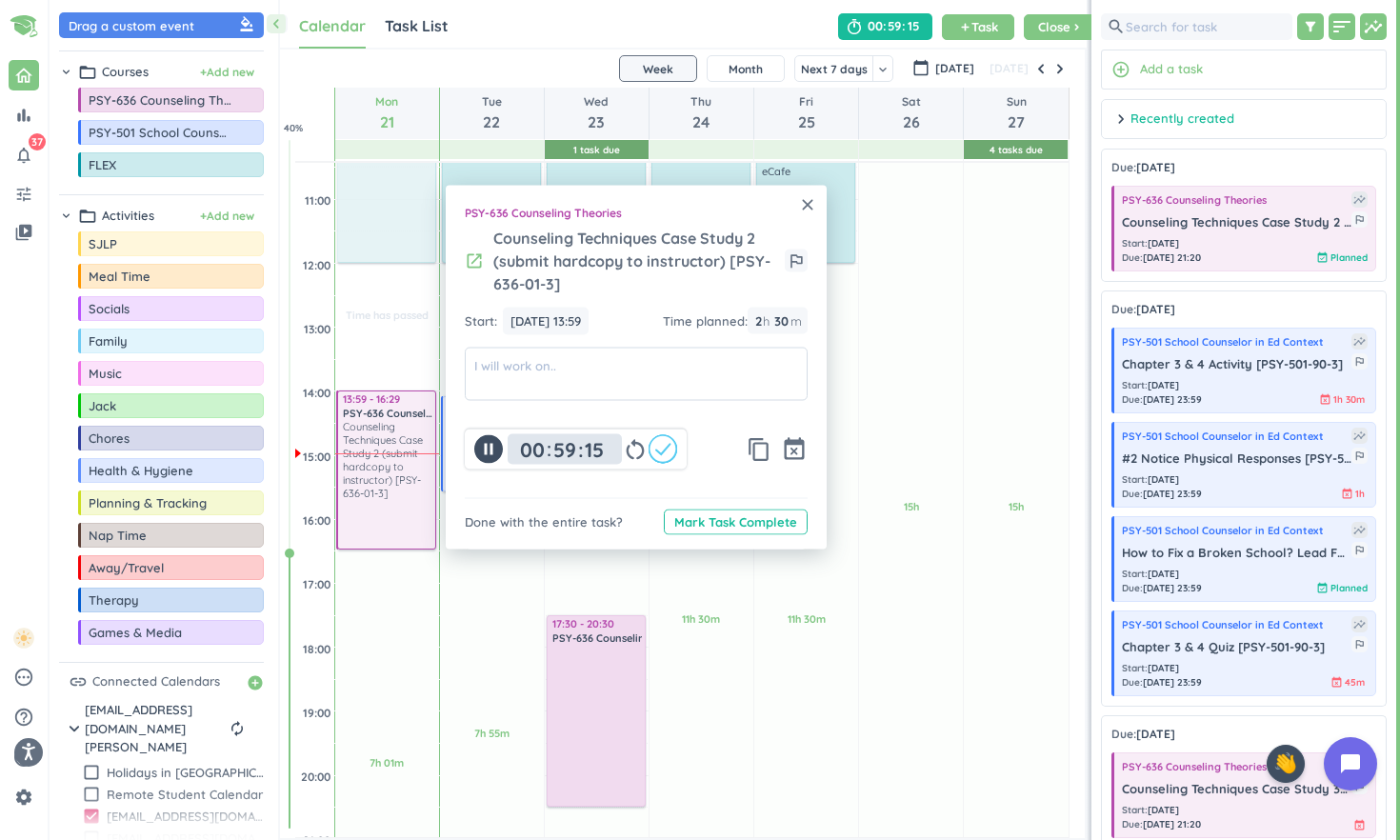 type on "01" 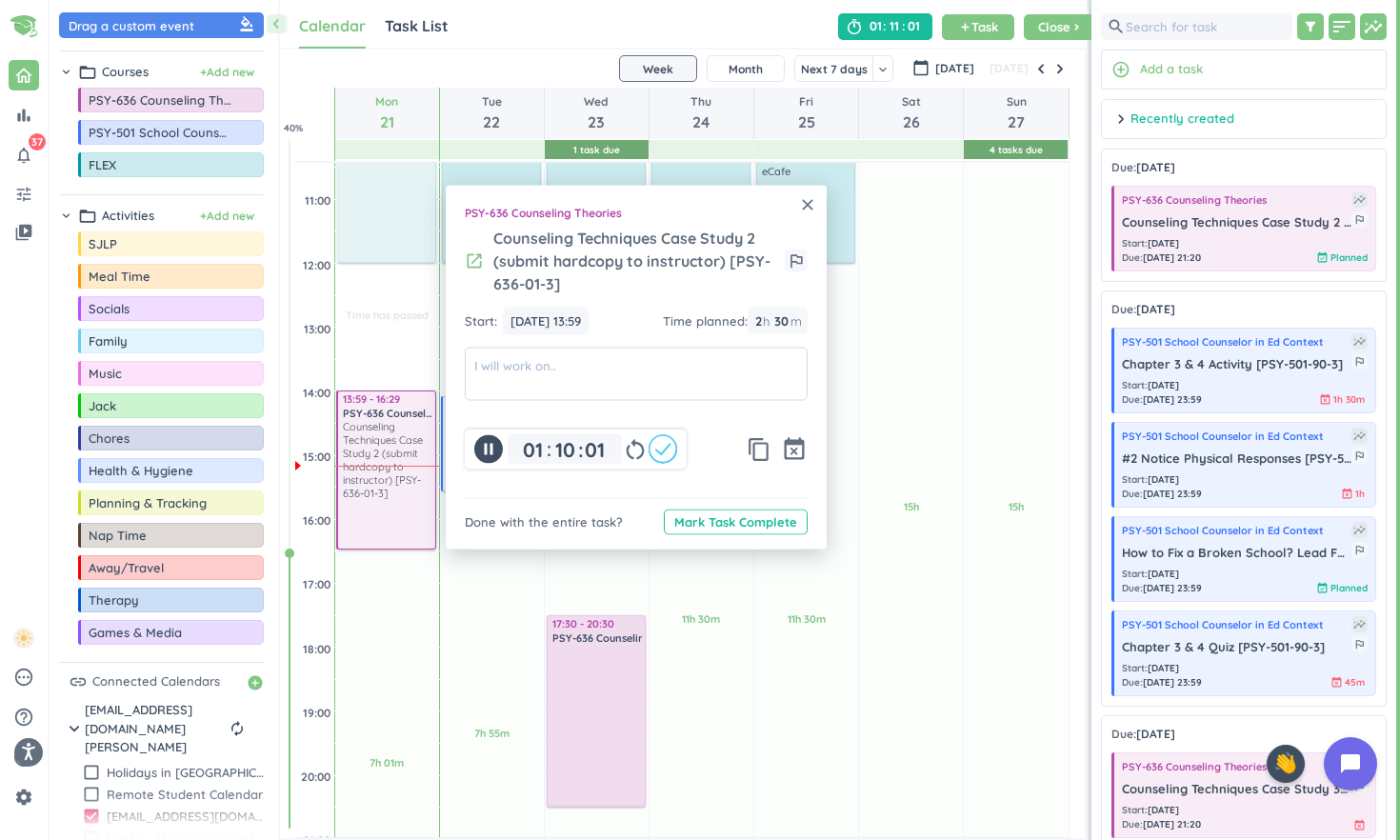 type on "11" 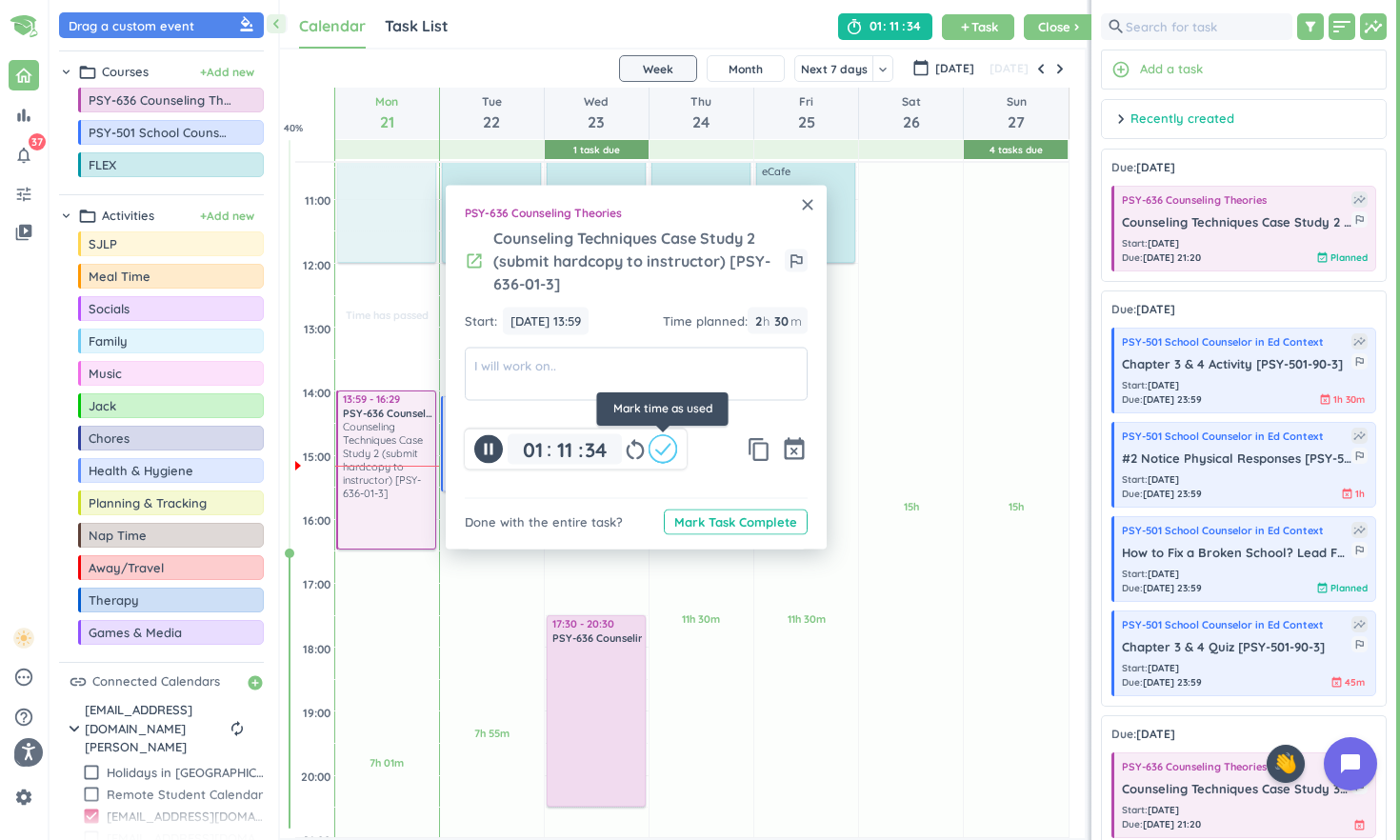 click 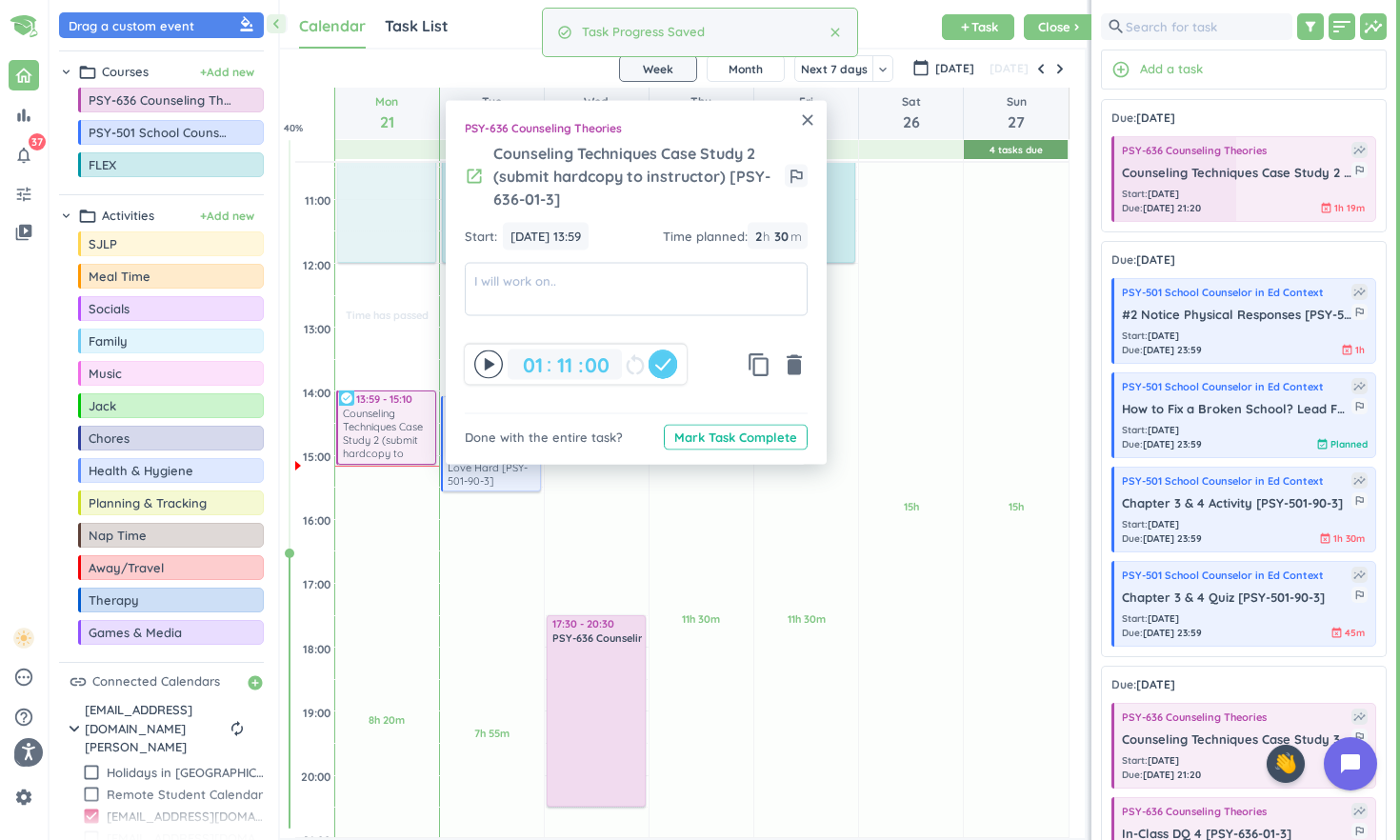 click on "close" at bounding box center [808, 120] 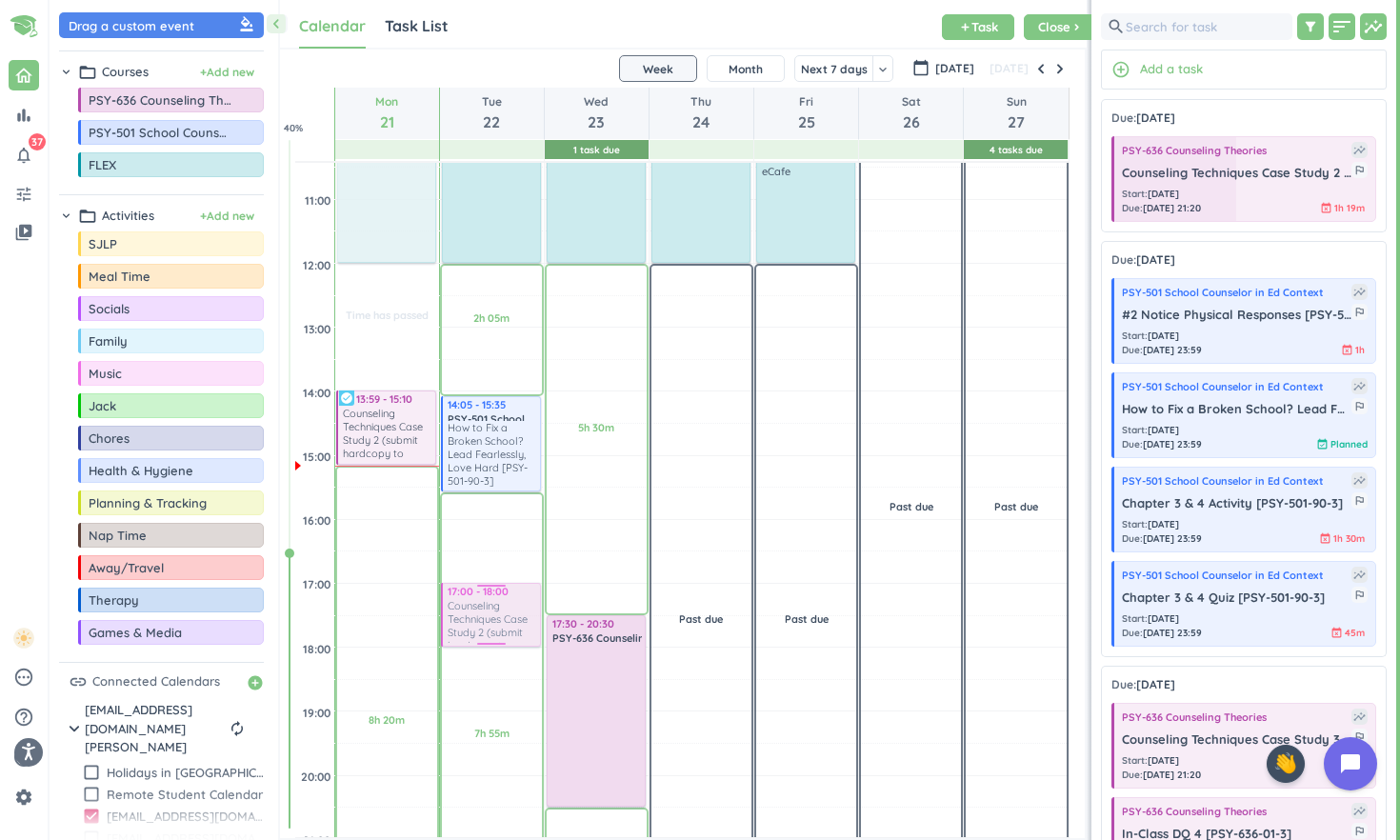 drag, startPoint x: 1239, startPoint y: 201, endPoint x: 501, endPoint y: 587, distance: 832.8505 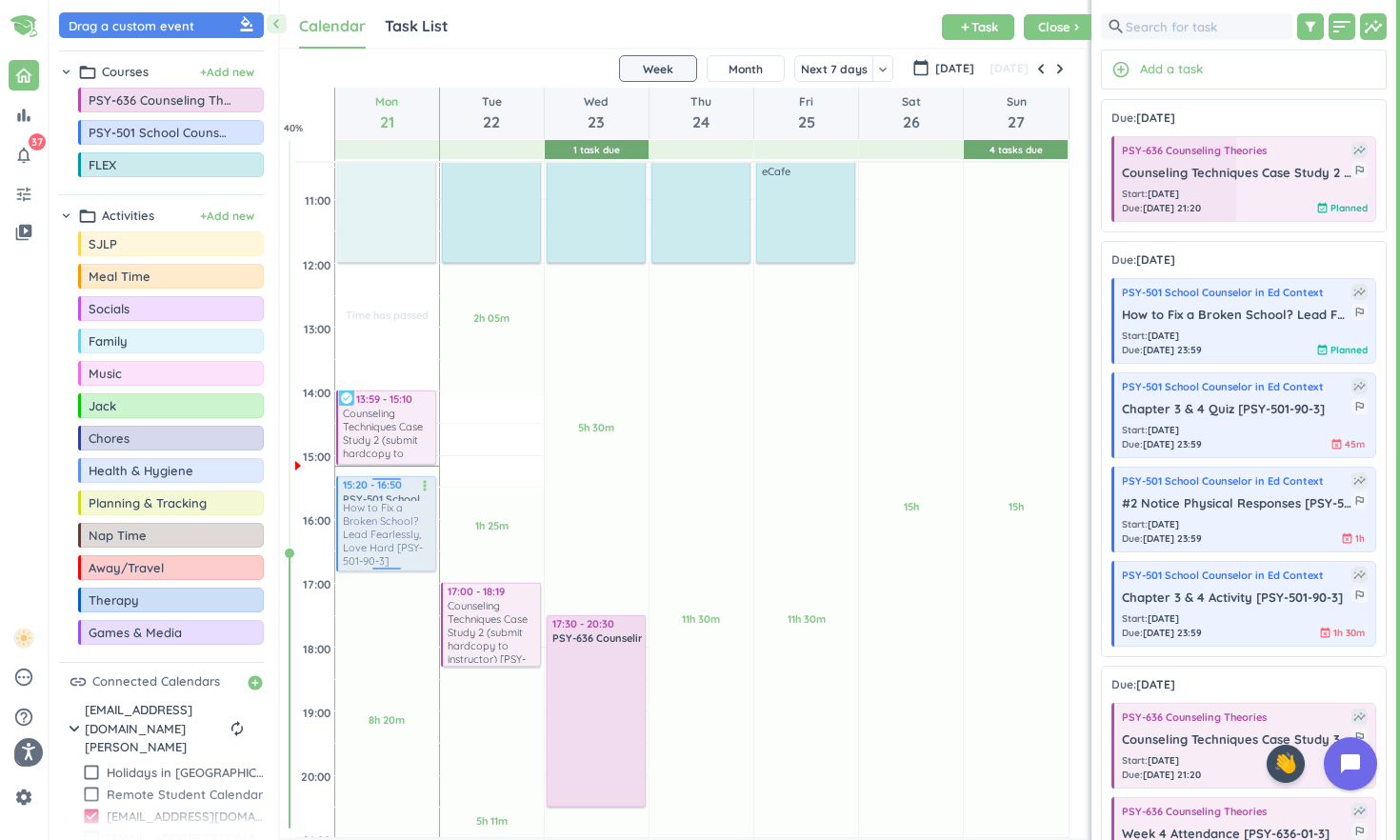 drag, startPoint x: 491, startPoint y: 437, endPoint x: 395, endPoint y: 512, distance: 121.82364 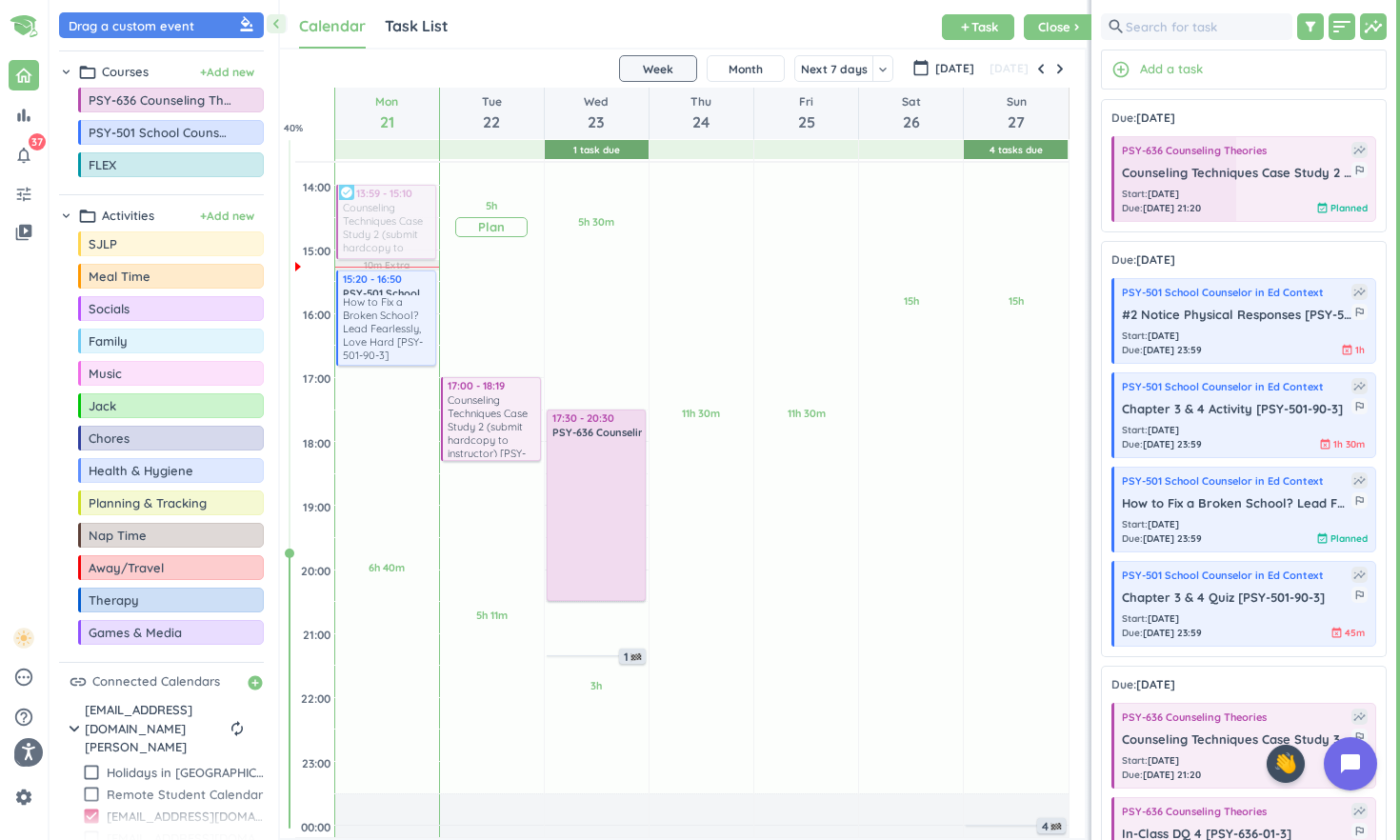 scroll, scrollTop: 618, scrollLeft: 0, axis: vertical 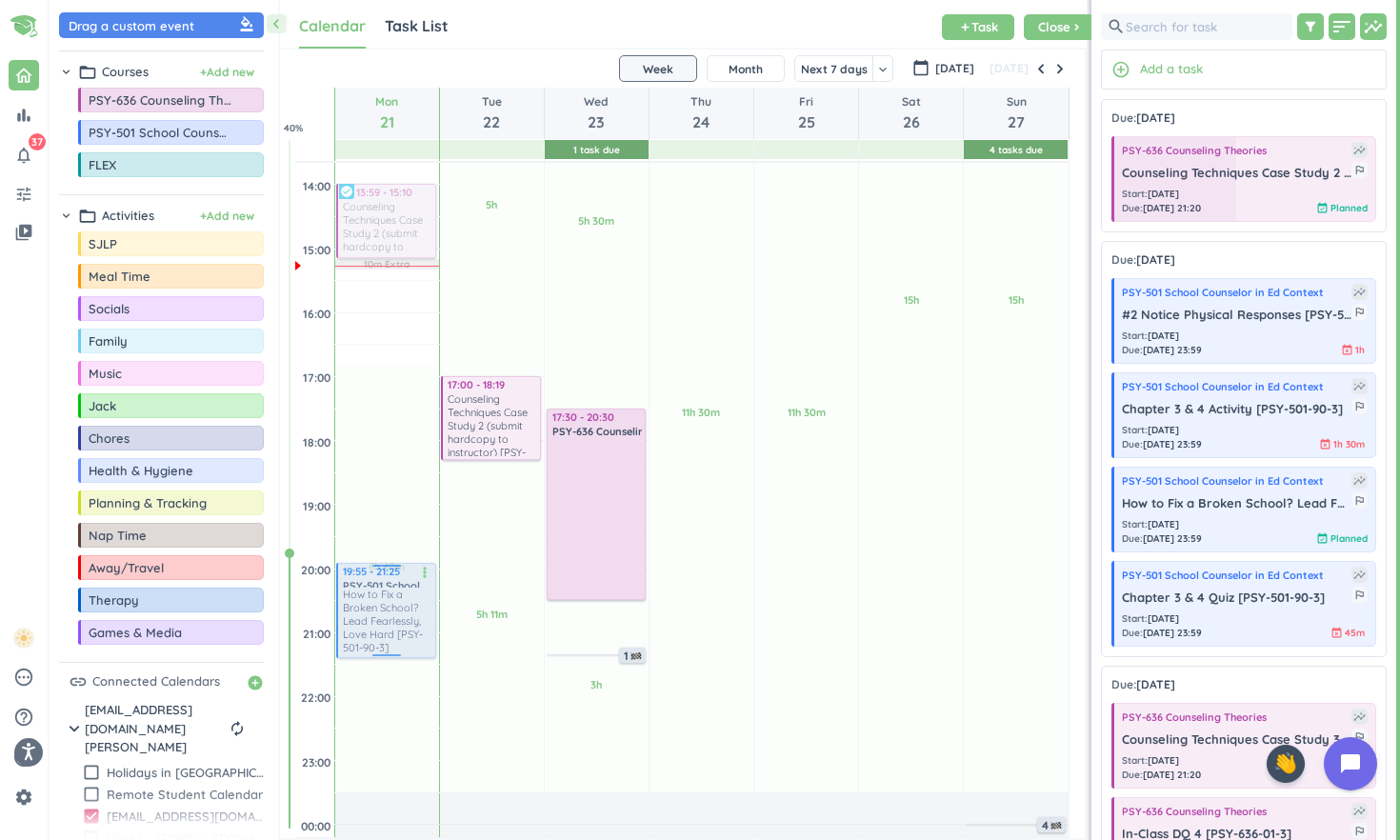 drag, startPoint x: 394, startPoint y: 322, endPoint x: 390, endPoint y: 594, distance: 272.02941 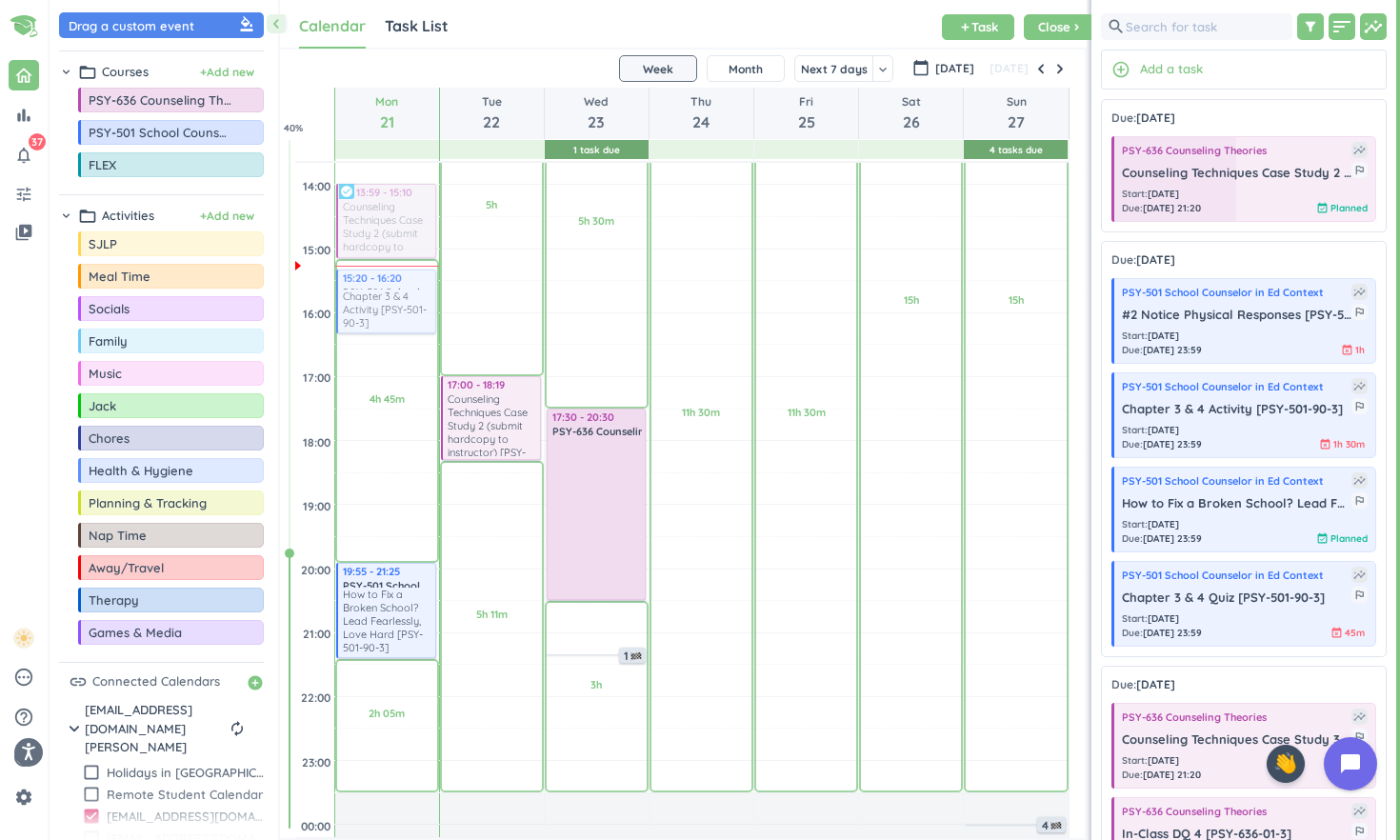 drag, startPoint x: 1270, startPoint y: 422, endPoint x: 368, endPoint y: 270, distance: 914.7174 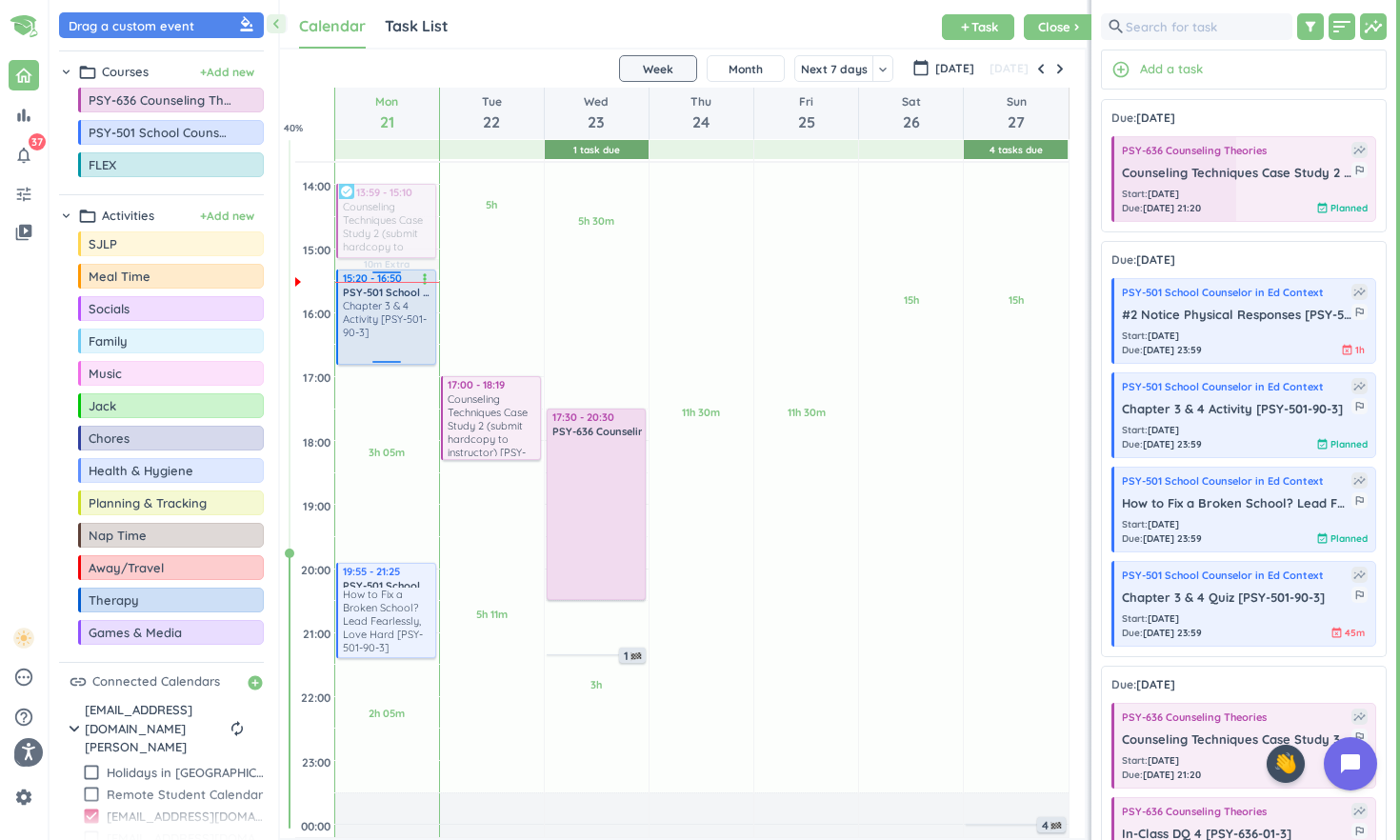 click on "Chapter 3 & 4 Activity [PSY-501-90-3]" at bounding box center (388, 319) 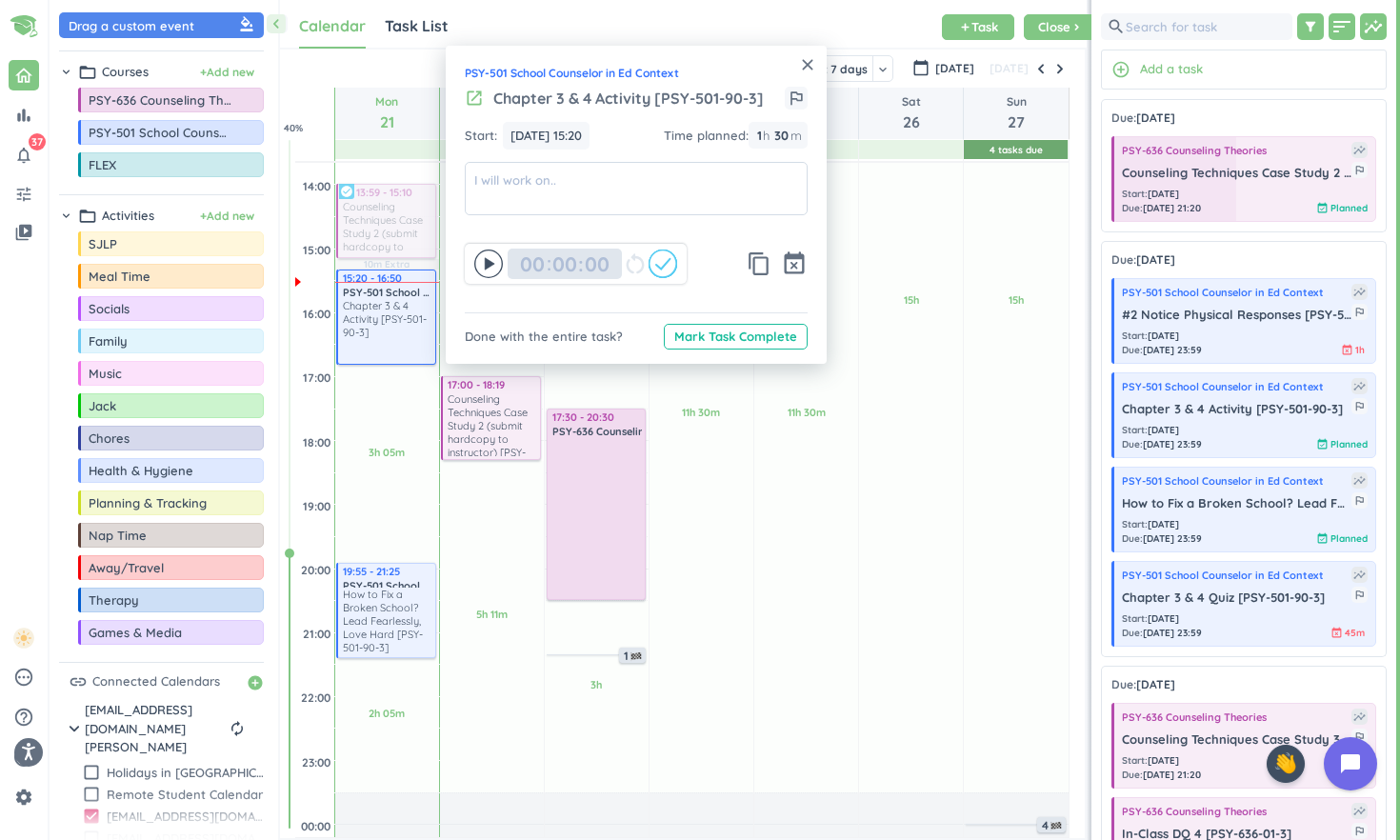 click at bounding box center [562, 264] 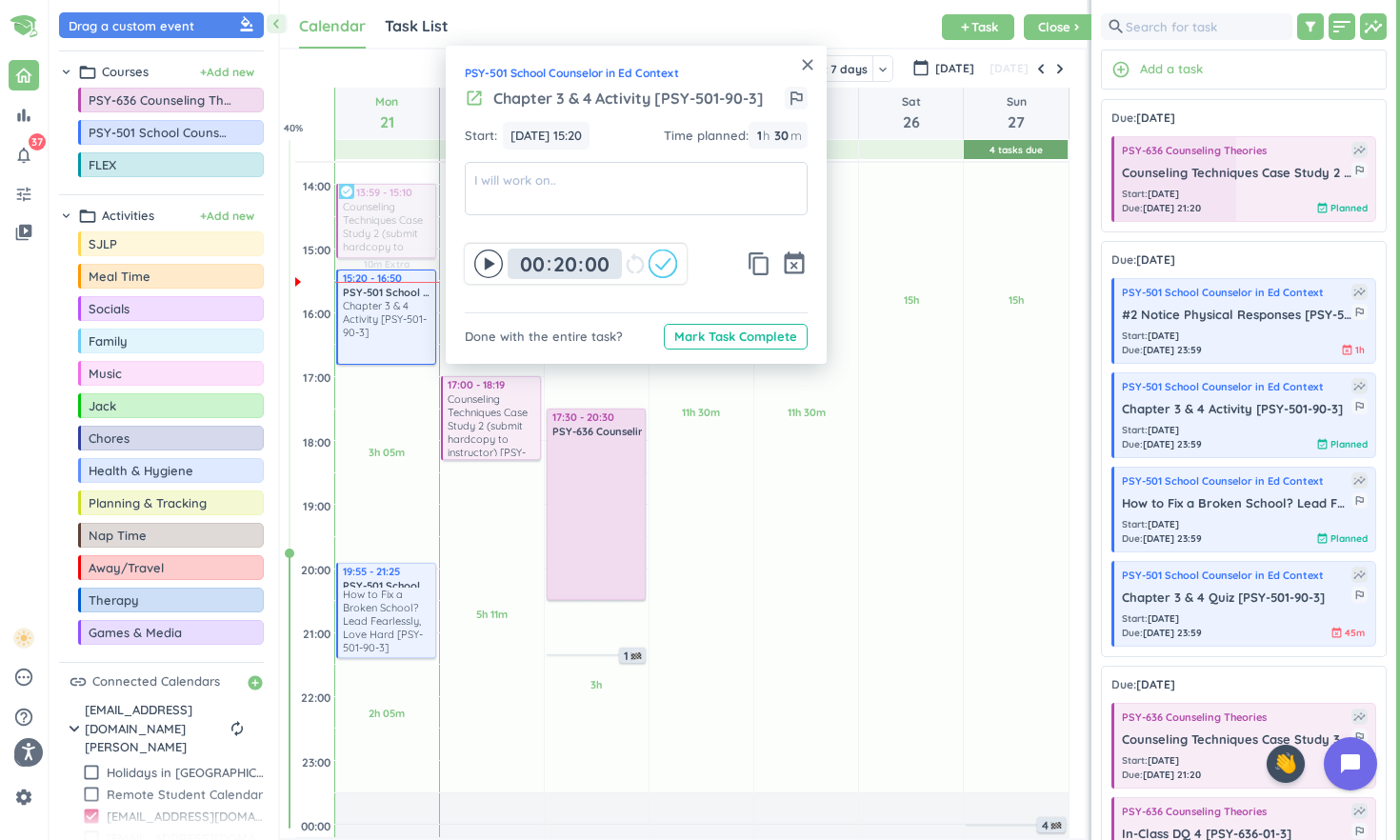 type on "20" 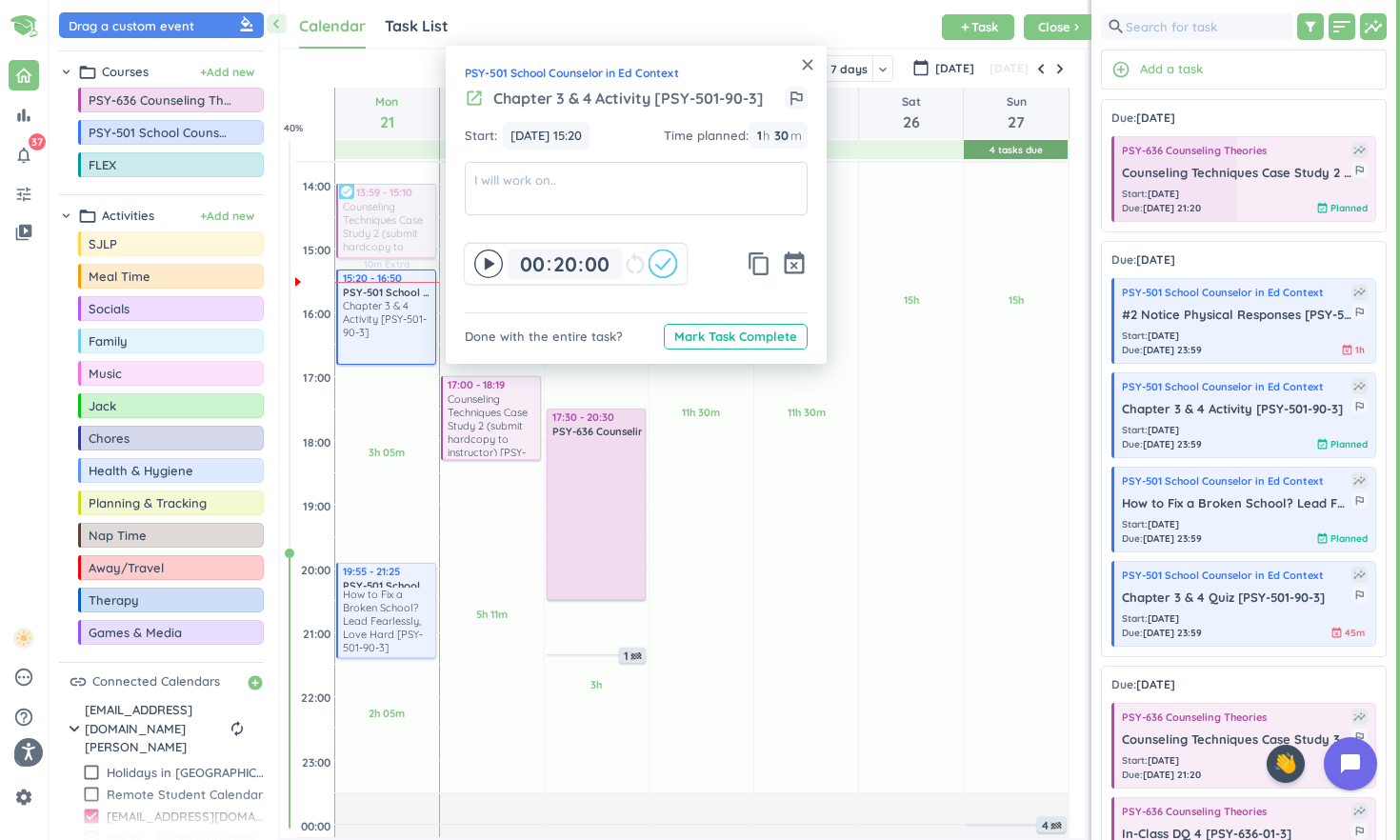 click on "close PSY-501 School Counselor in Ed Context launch Chapter 3 & 4 Activity [PSY-501-90-3] outlined_flag Start: [DATE] 15:20 [DATE] 15:20 Time planned : 1 1 00 h 30 30 00 m 00 00 00 20 20 00 : 00 restart_alt content_copy event_busy Done with the entire task? Mark Task Complete" at bounding box center [636, 205] 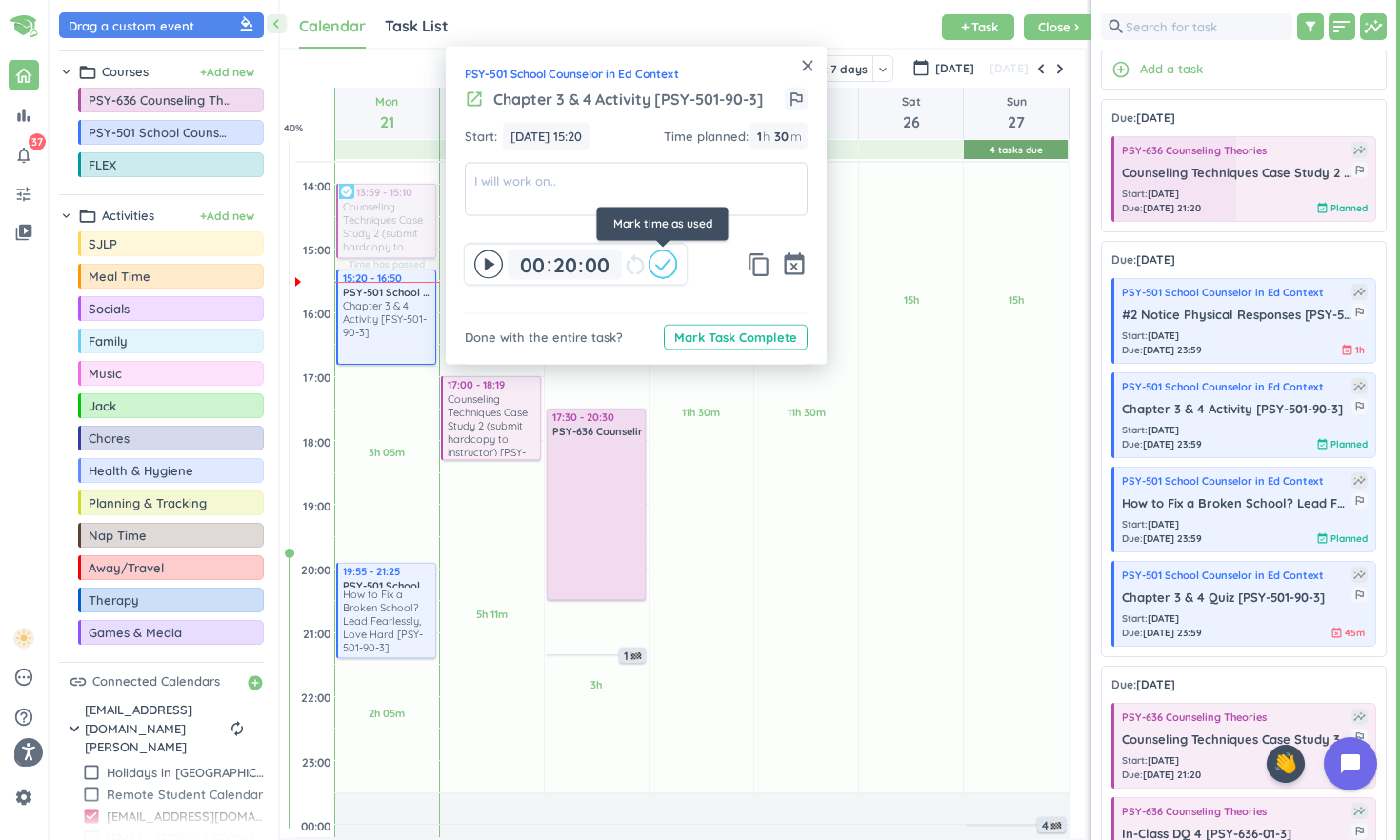 click 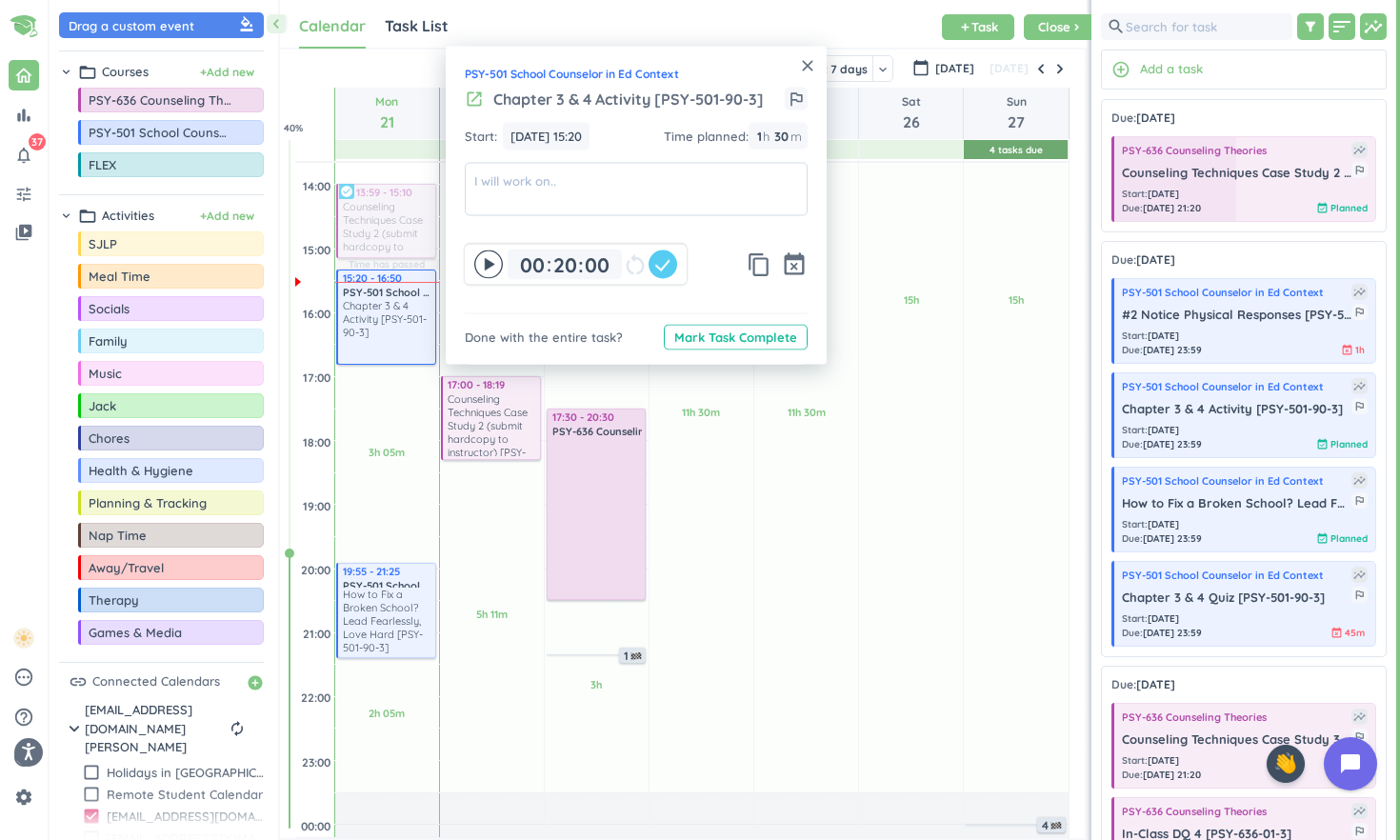 type on "00" 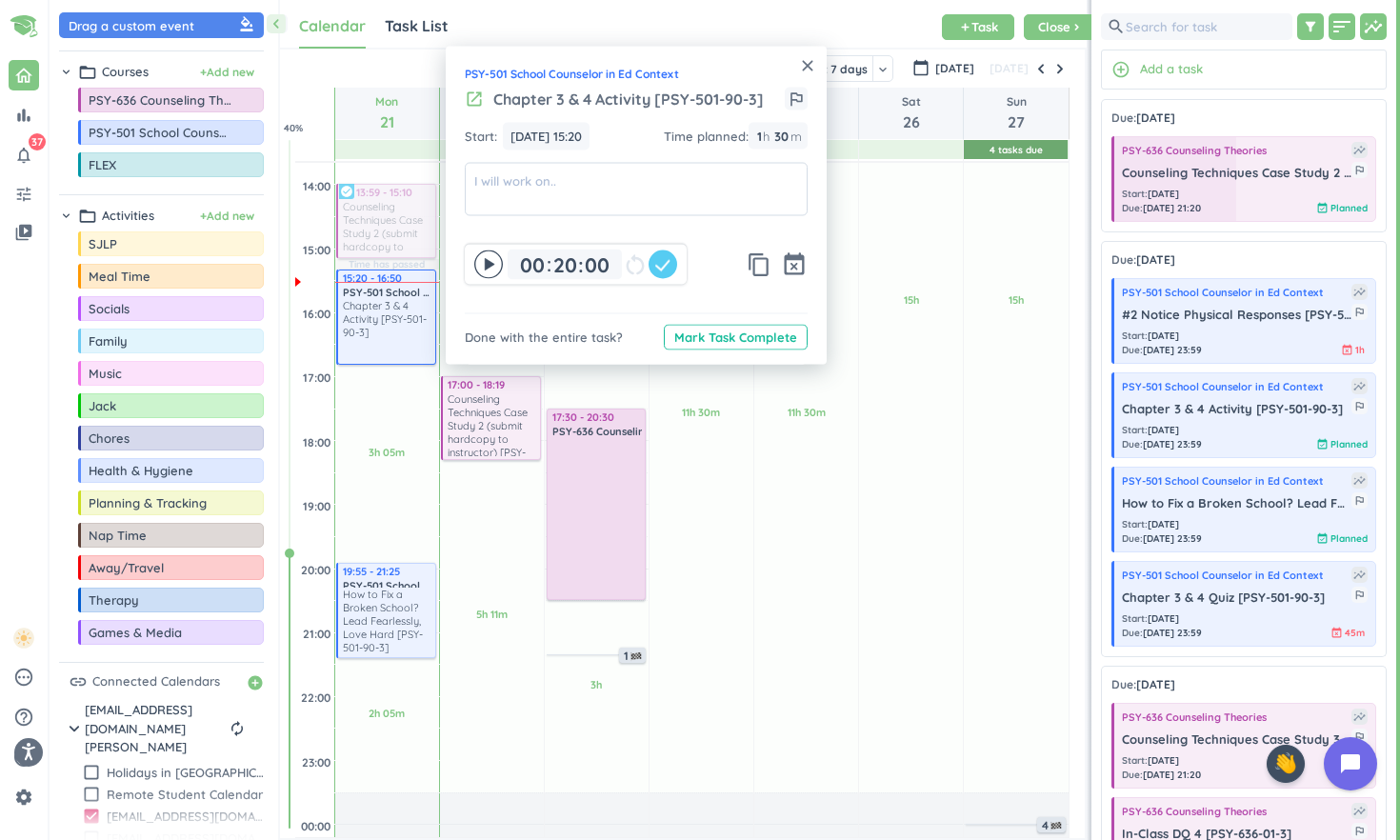 type on "20" 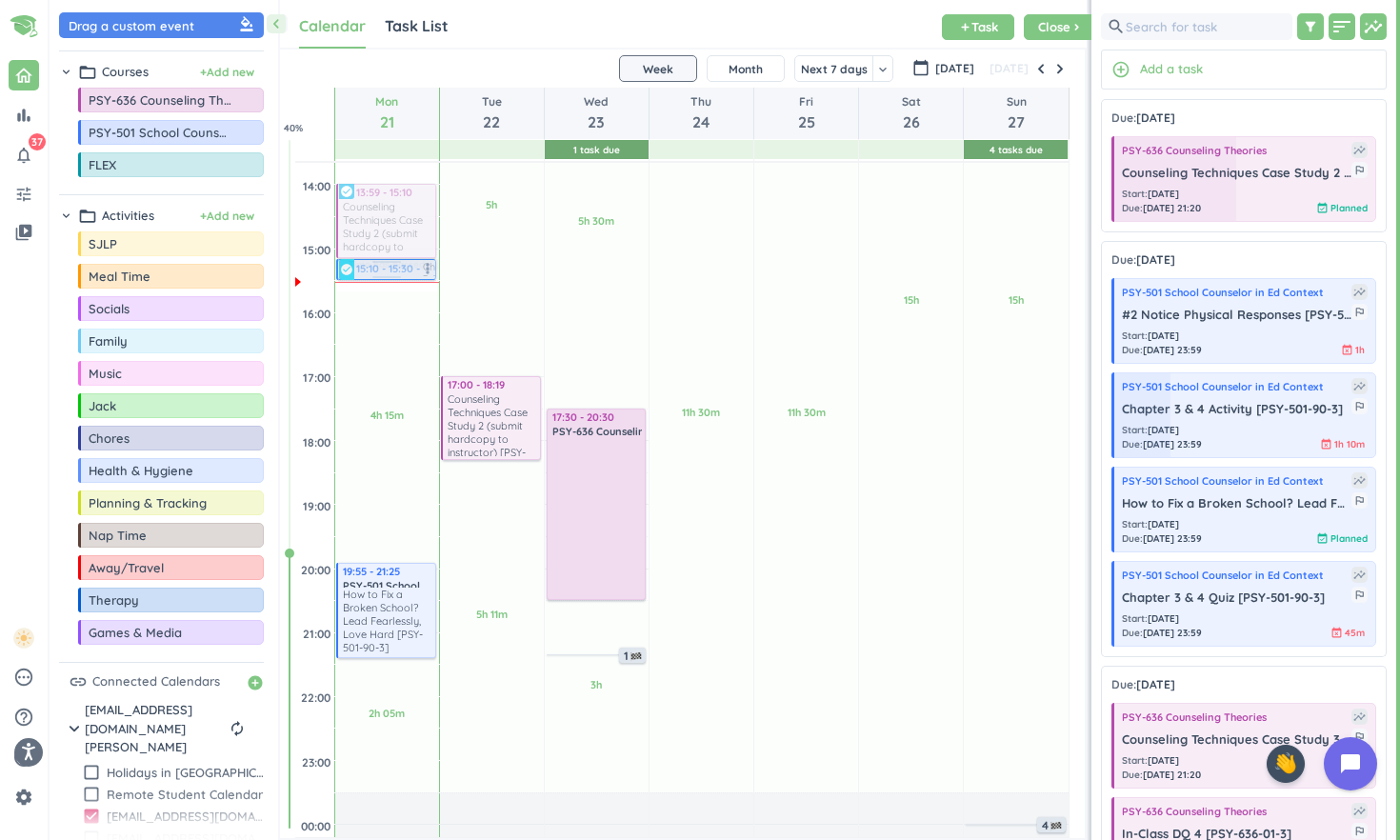 click on "Time has passed Past due Plan Time has passed Past due Plan 4h 15m Past due Plan 2h 05m Past due Plan Time has passed Adjust Awake Time Adjust Awake Time 09:00 - 12:00 FLEX delete_outline eCafe 13:59 - 15:10 PSY-636 Counseling Theories Counseling Techniques Case Study 2 (submit hardcopy to instructor)  [PSY-636-01-3] more_vert check_circle   15:20 - 15:40 Chapter 3 & 4 Activity [PSY-501-90-3] more_vert check_circle   19:55 - 21:25 PSY-501 School Counselor in Ed Context How to Fix a Broken School? Lead Fearlessly, Love Hard [PSY-501-90-3] more_vert 15:10 - 15:30 Chapter 3 & 4 Activity [PSY-501-90-3] more_vert check_circle" at bounding box center [387, 312] 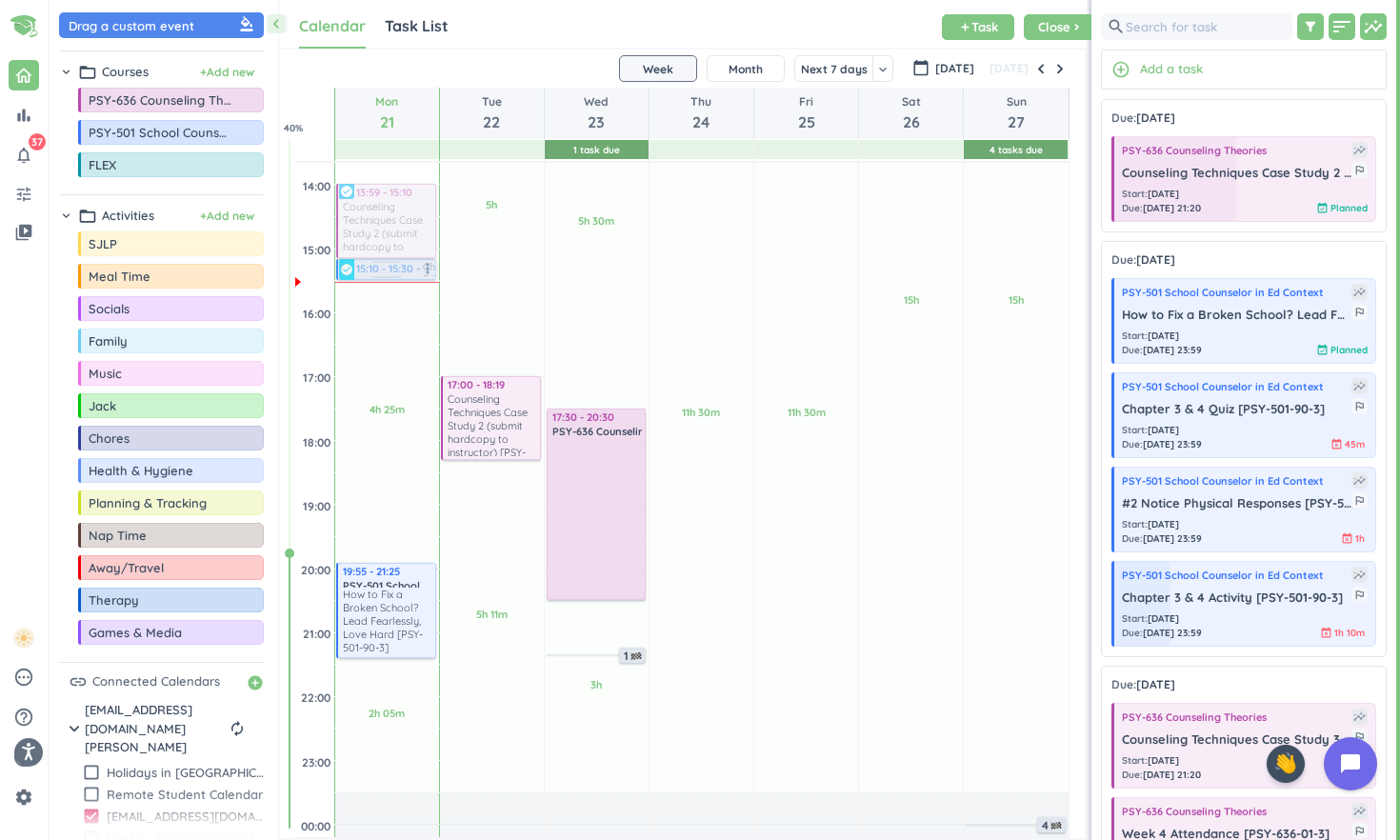 click at bounding box center [387, 270] 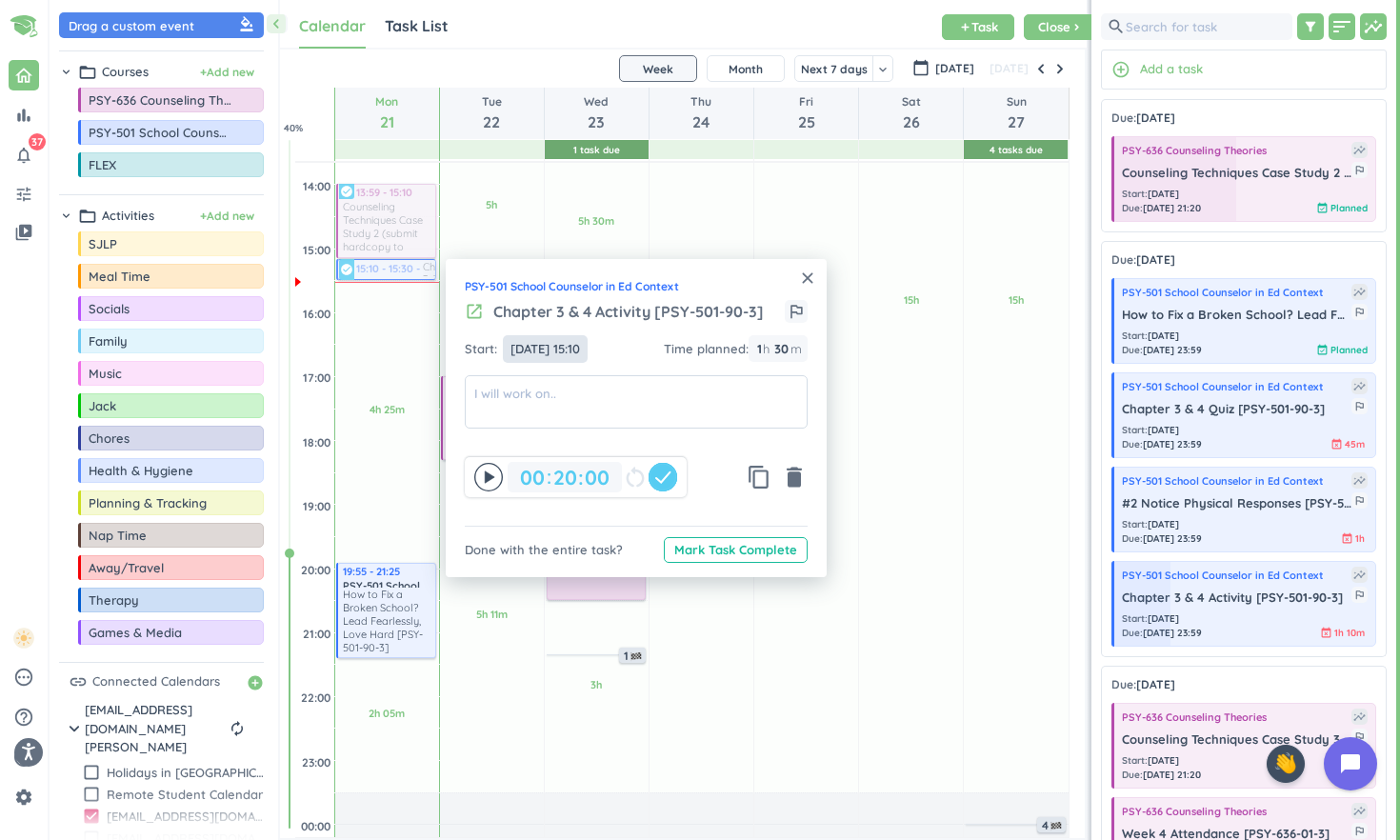 click on "[DATE] 15:10" at bounding box center (545, 349) 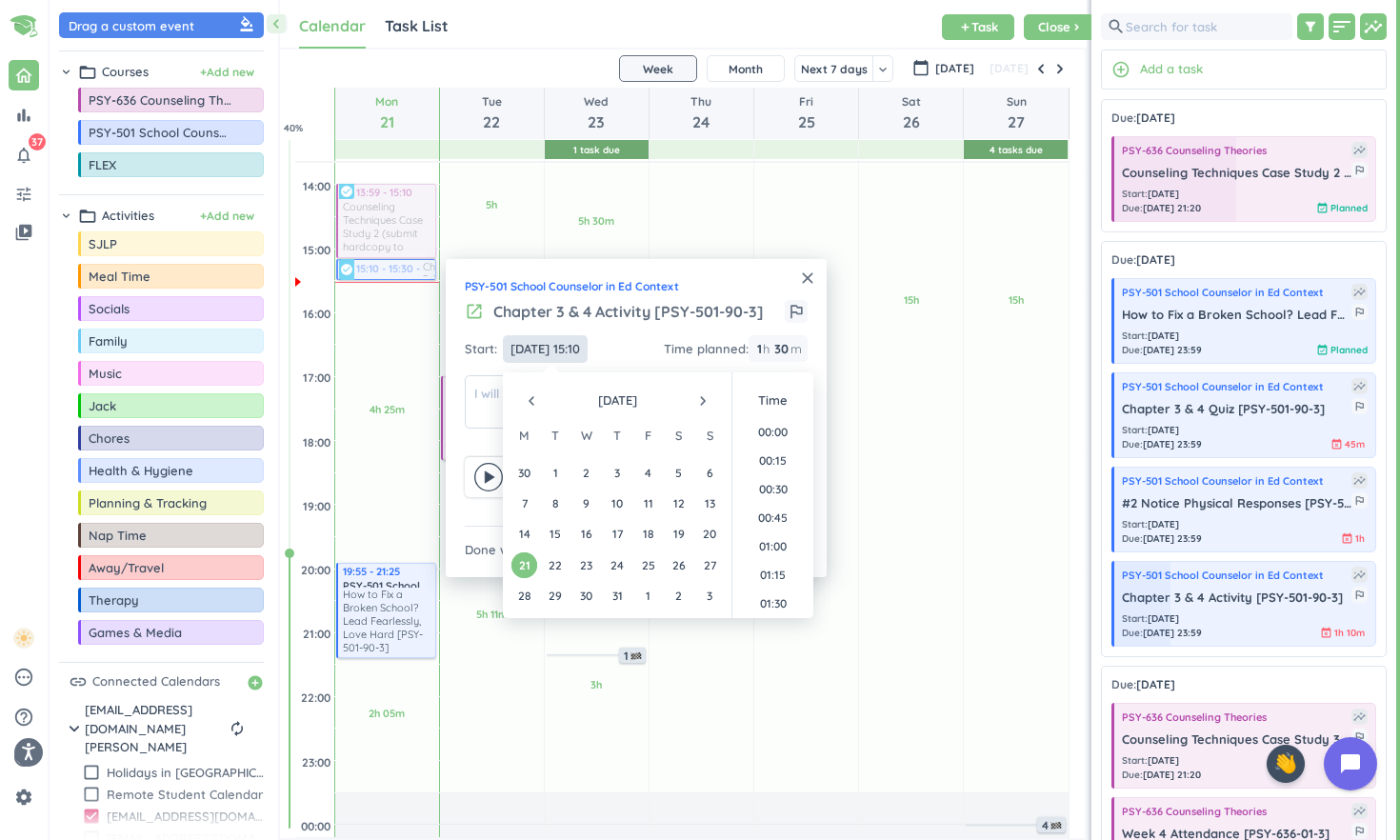 scroll, scrollTop: 1629, scrollLeft: 0, axis: vertical 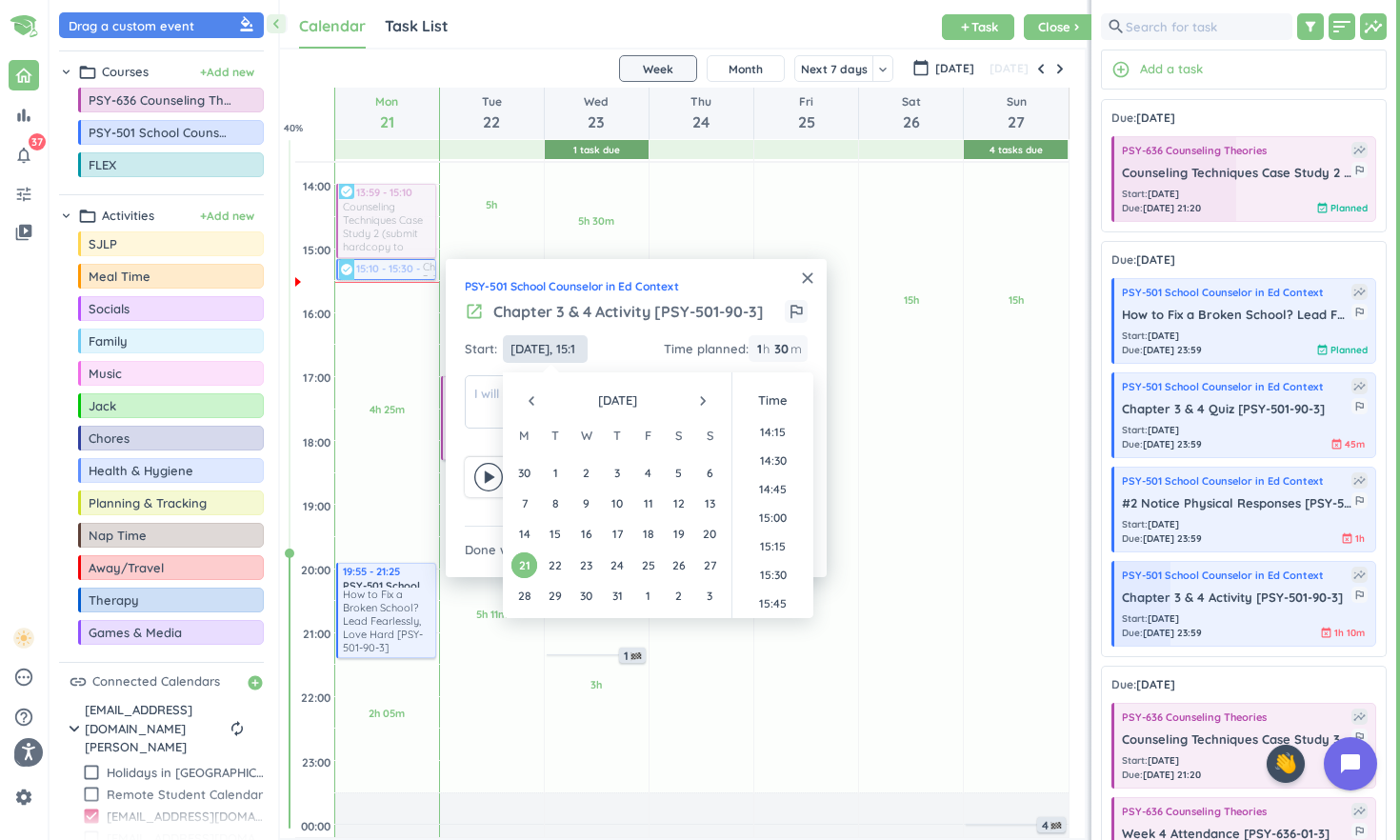type on "[DATE] 15:11" 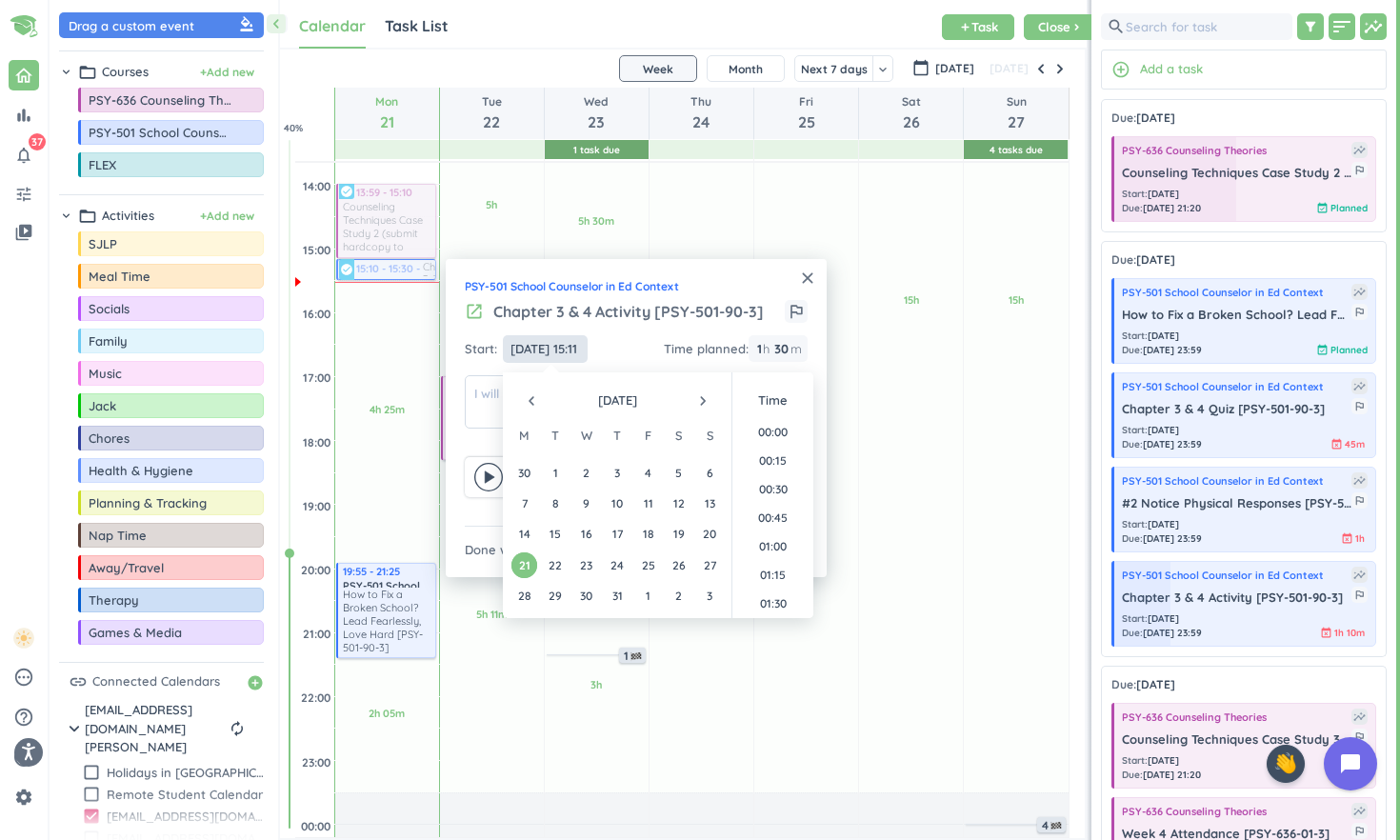 scroll, scrollTop: 1629, scrollLeft: 0, axis: vertical 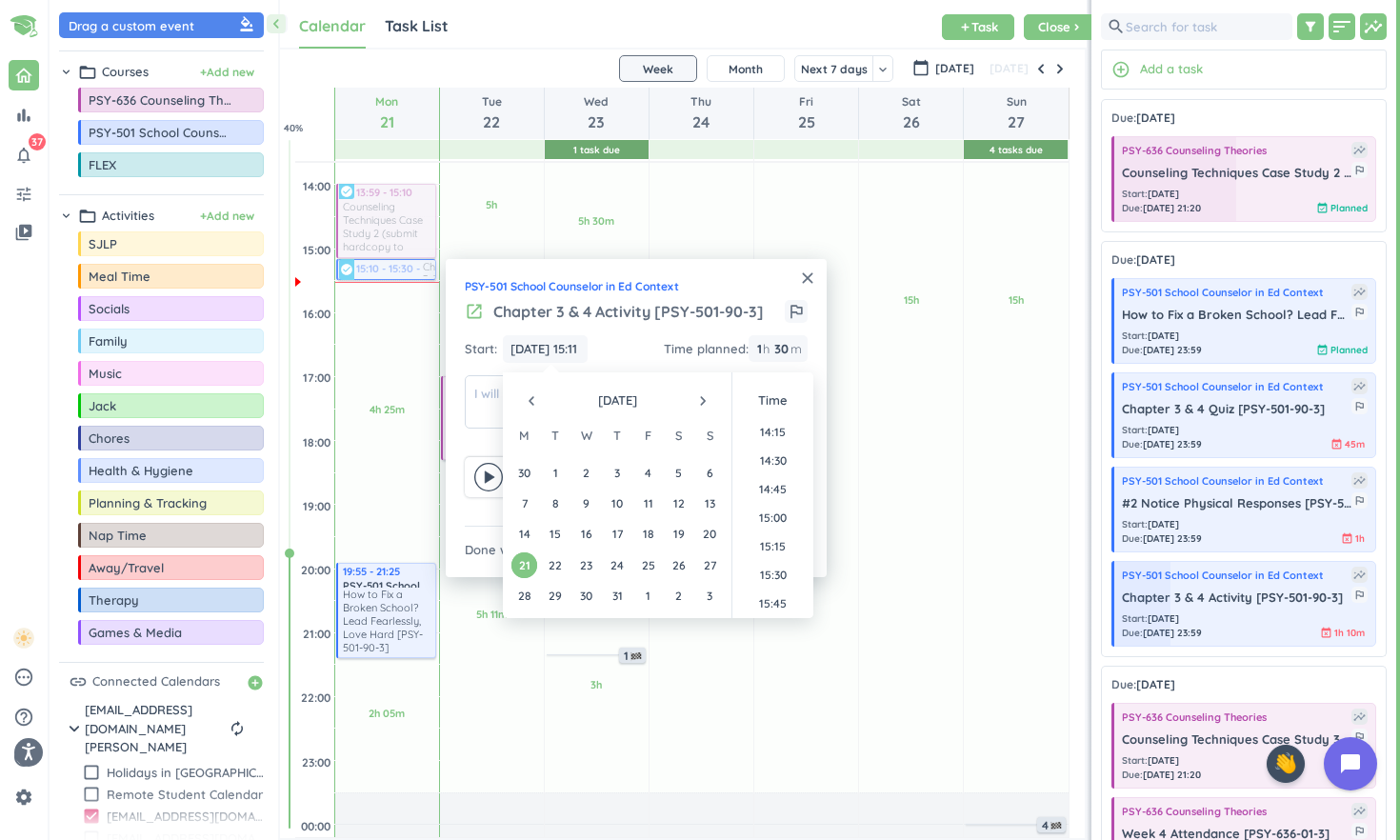 click on "11h 30m Past due Plan" at bounding box center (701, 425) 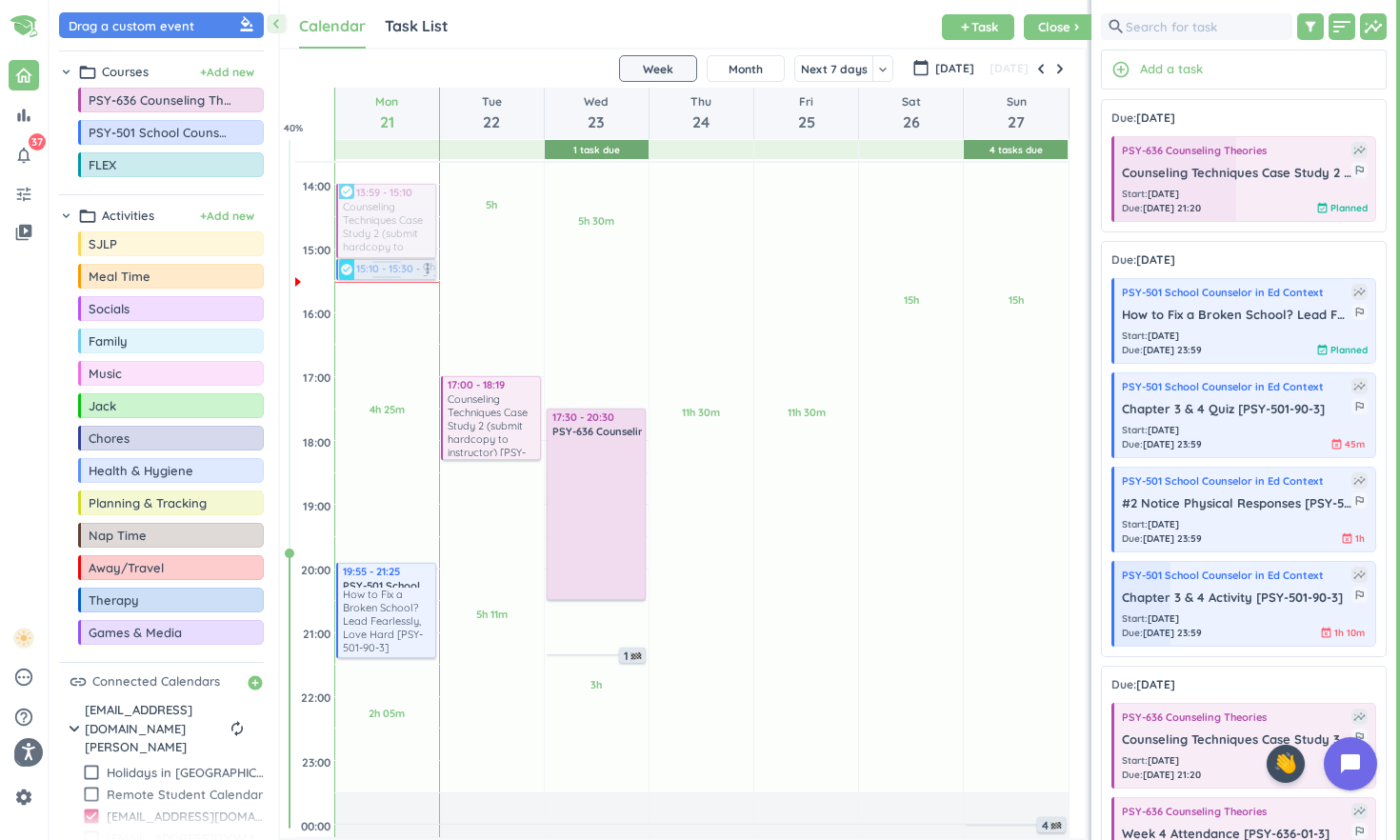 click at bounding box center (387, 270) 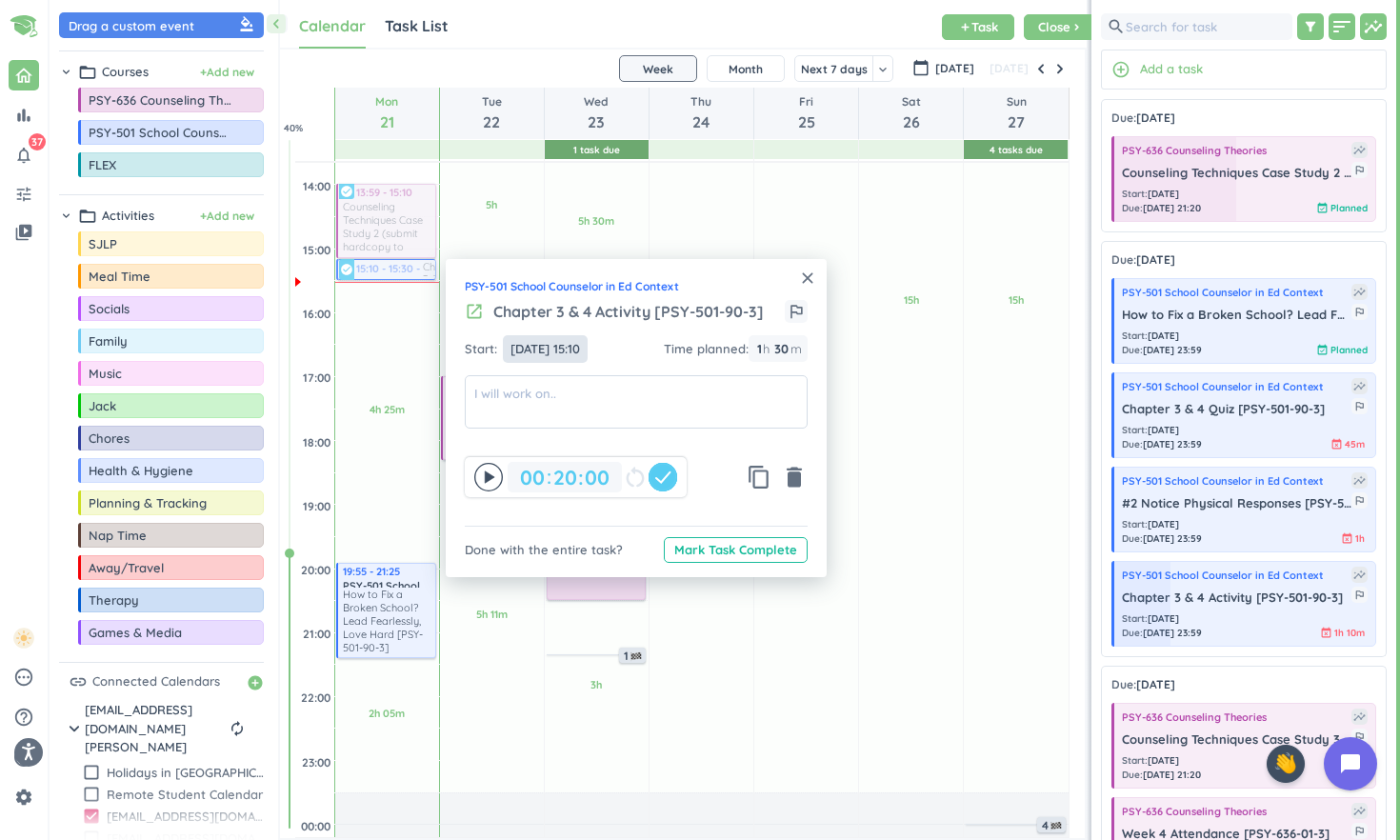 click on "[DATE] 15:10" at bounding box center [545, 349] 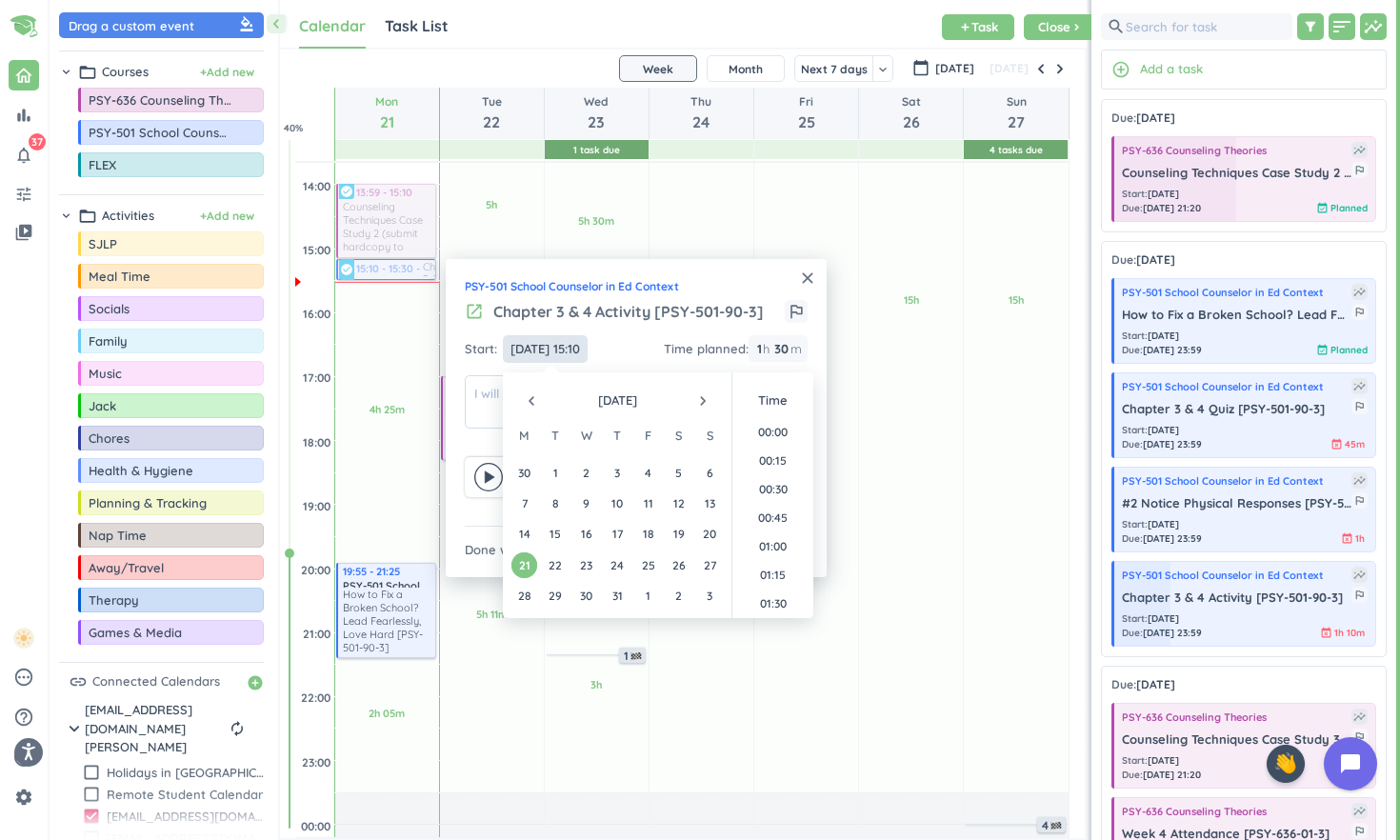 scroll, scrollTop: 1629, scrollLeft: 0, axis: vertical 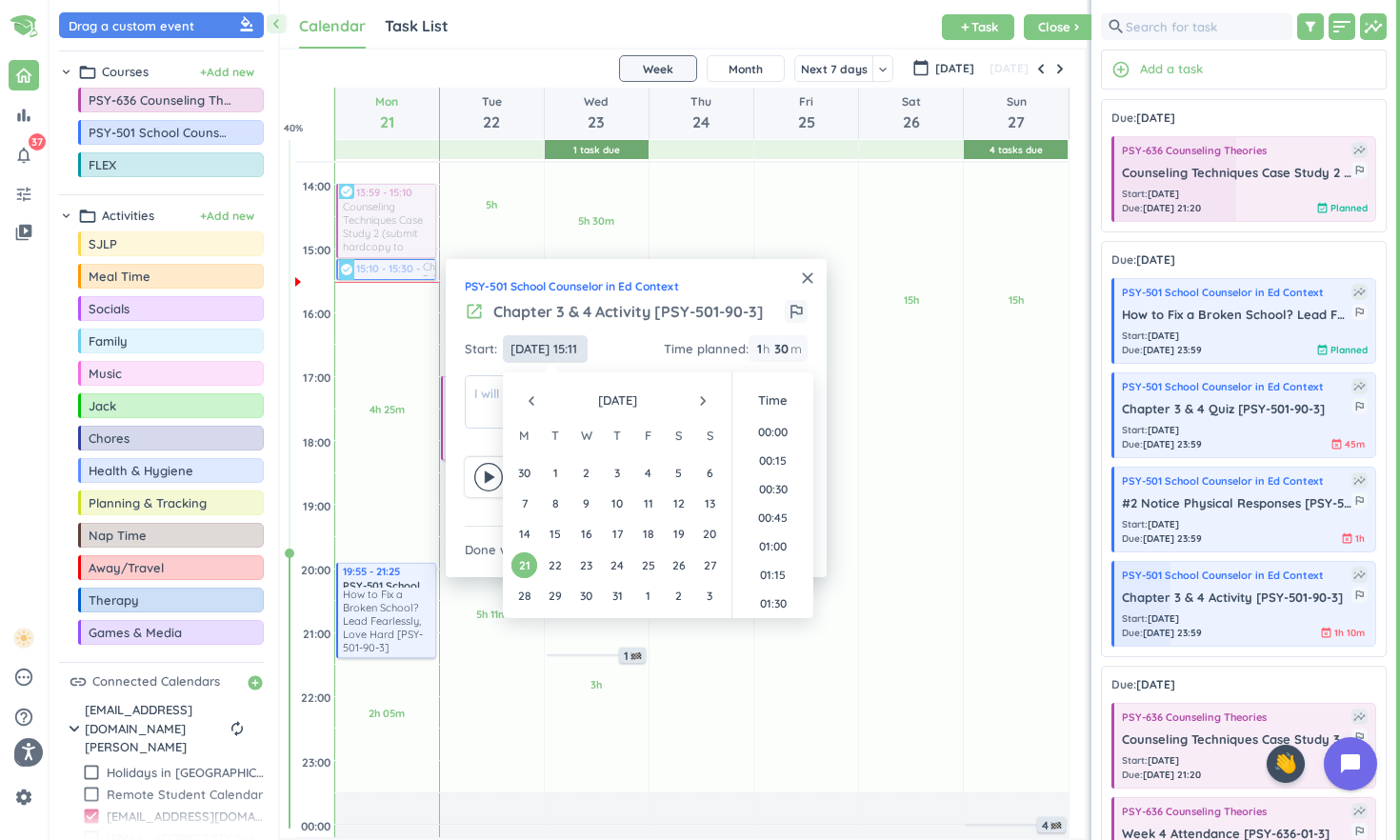 type on "[DATE] 15:11" 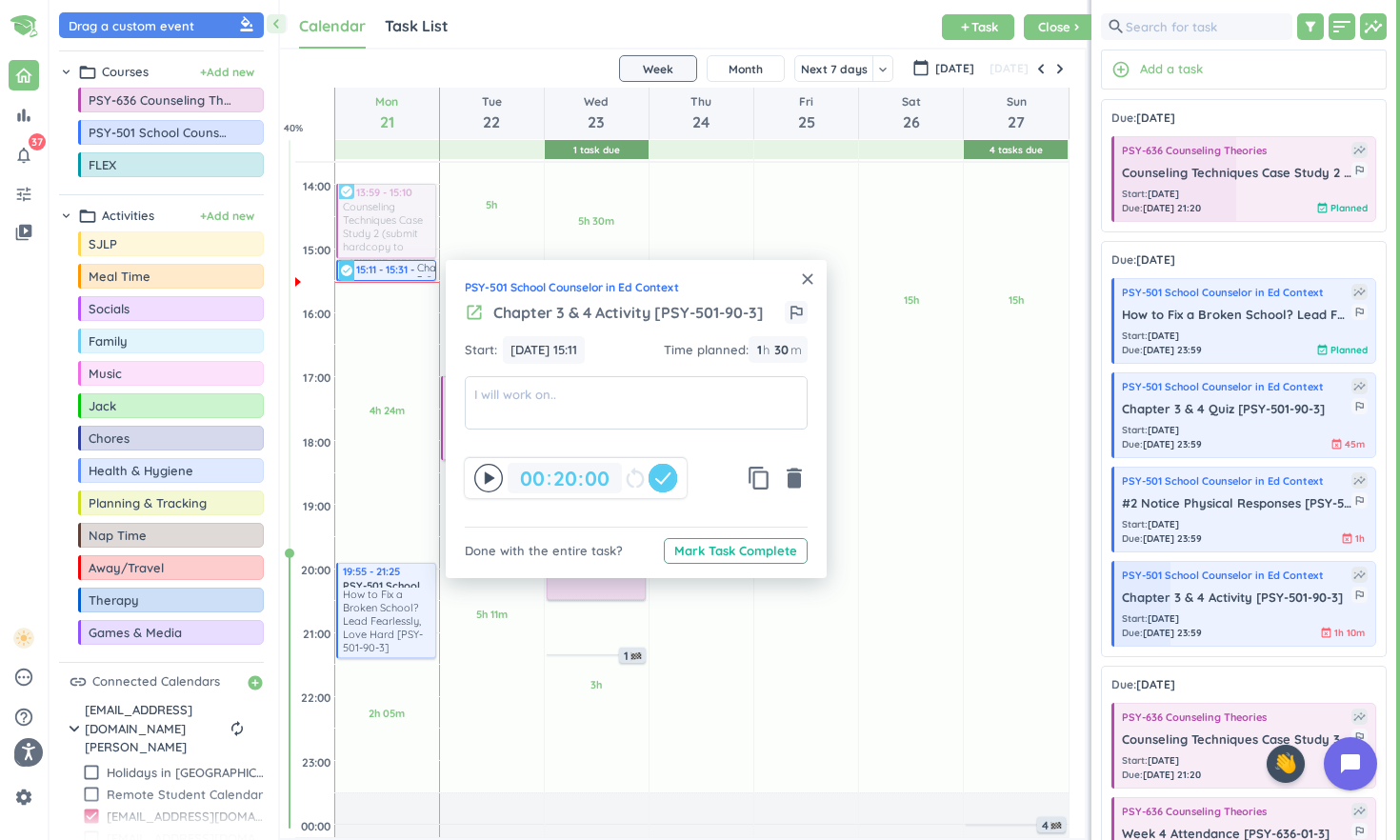 click on "close" at bounding box center (808, 279) 